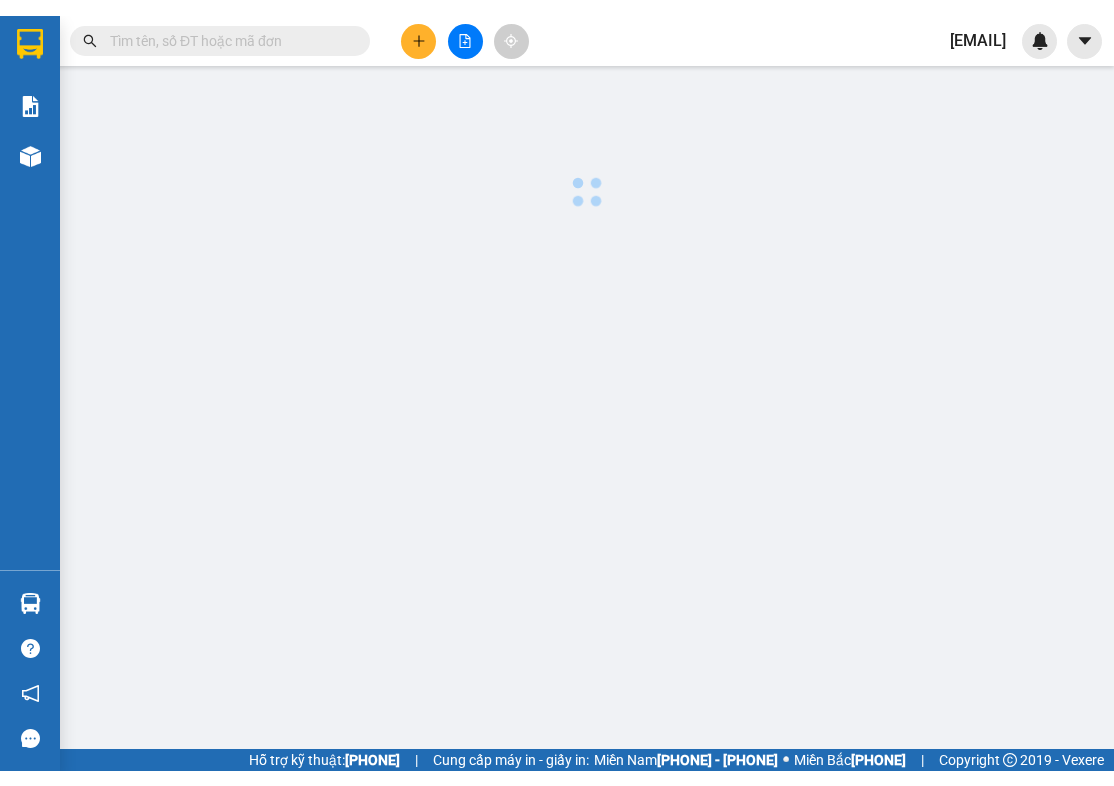 scroll, scrollTop: 0, scrollLeft: 0, axis: both 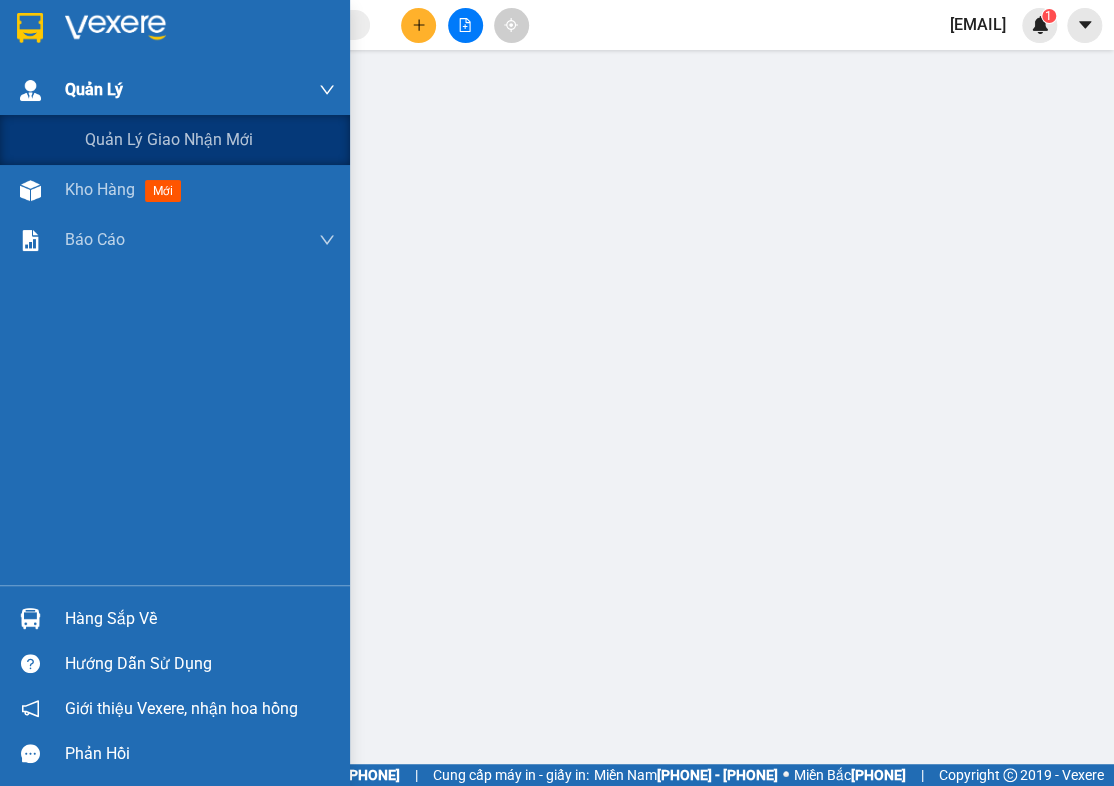 click on "Quản Lý" at bounding box center [200, 90] 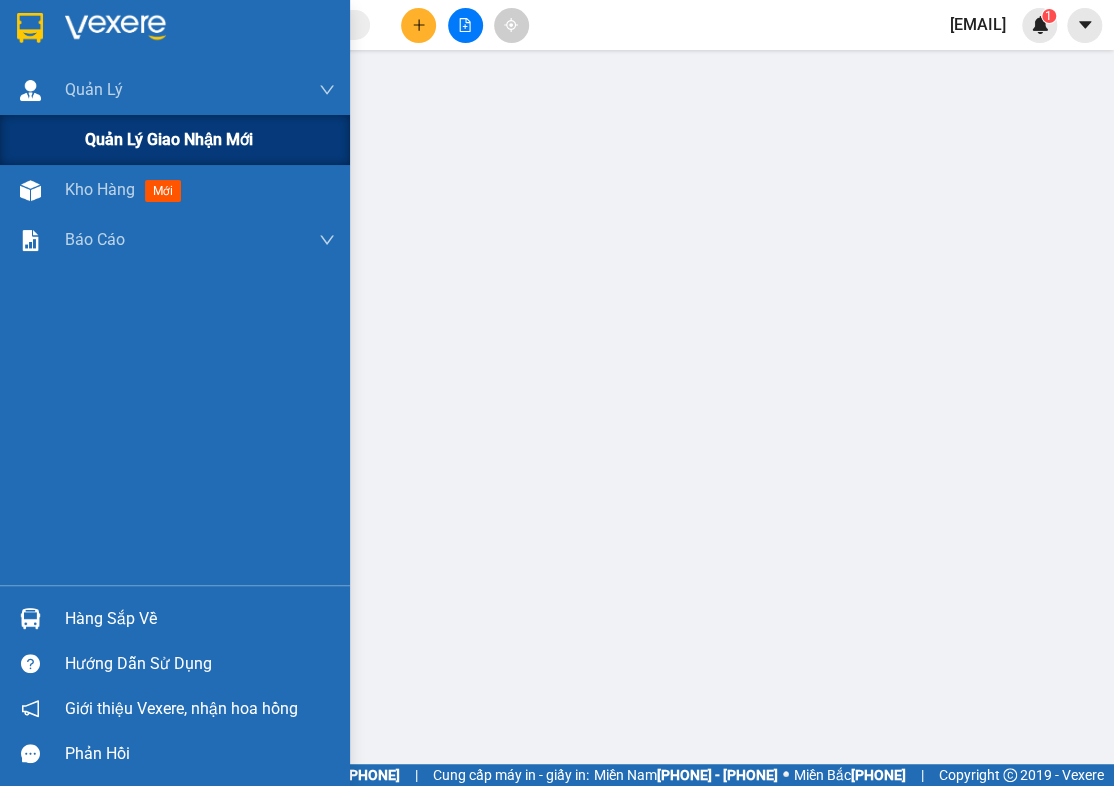 click on "Quản lý giao nhận mới" at bounding box center [169, 139] 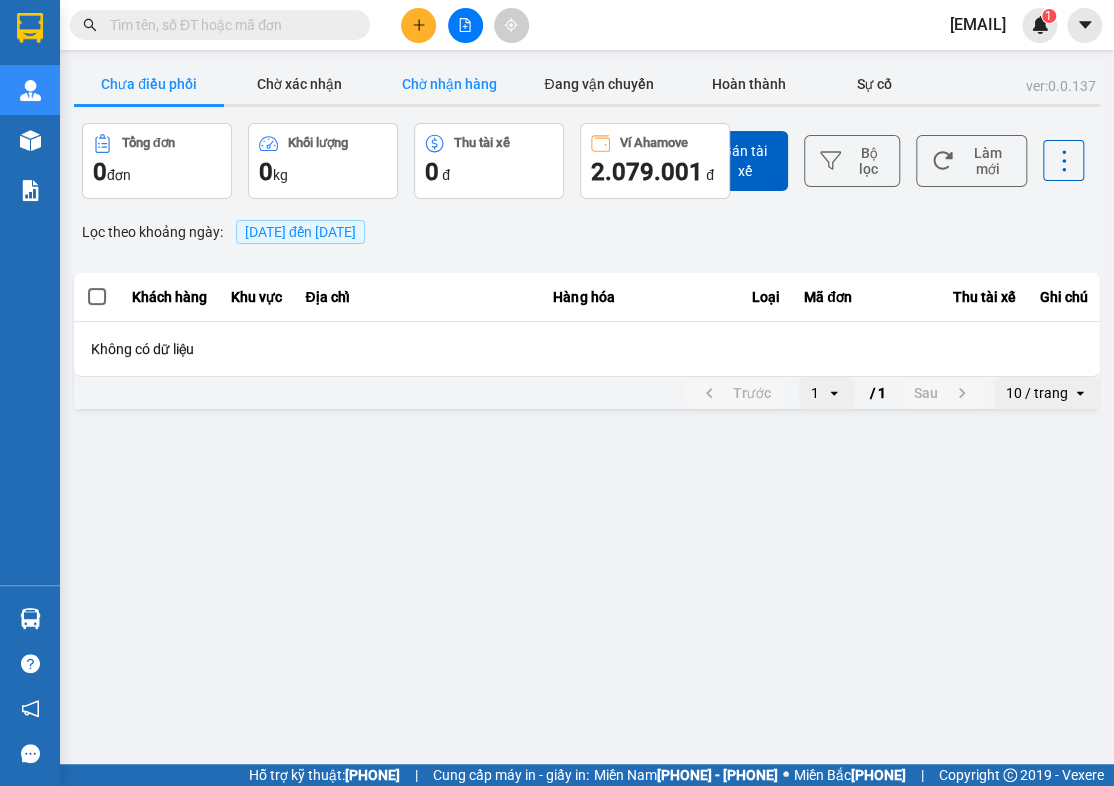 click on "Chờ nhận hàng" at bounding box center [449, 84] 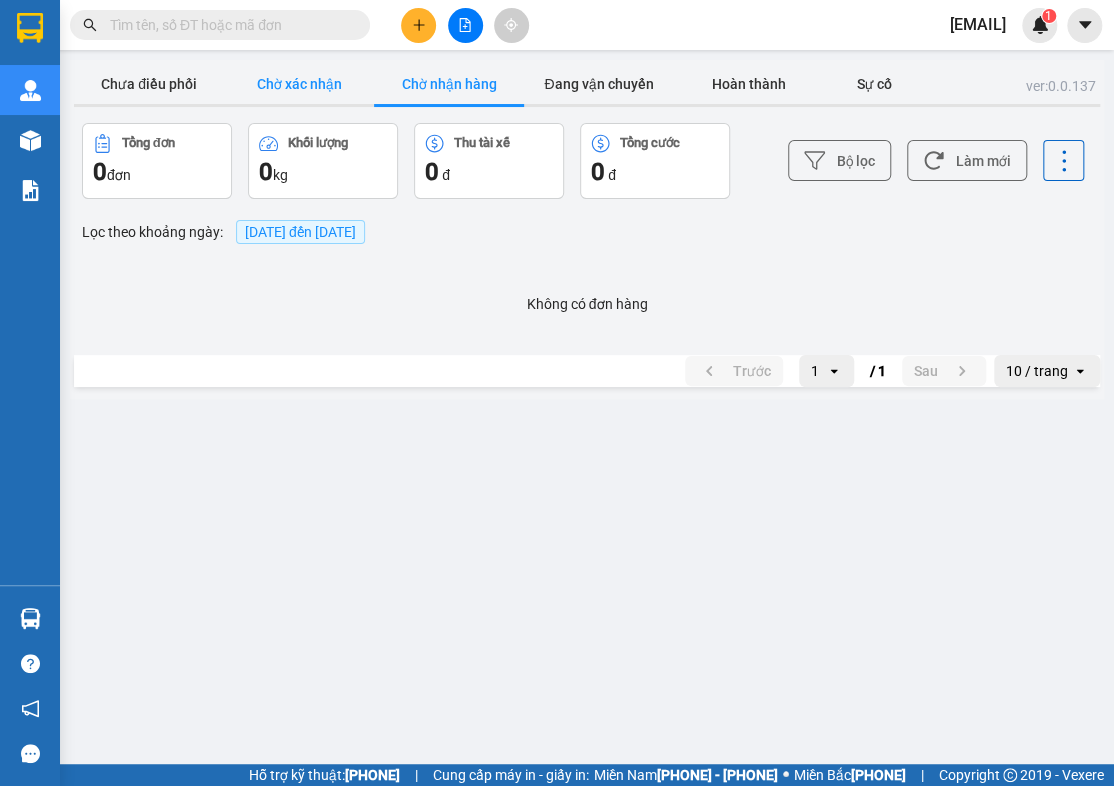 click on "Chờ xác nhận" at bounding box center [299, 84] 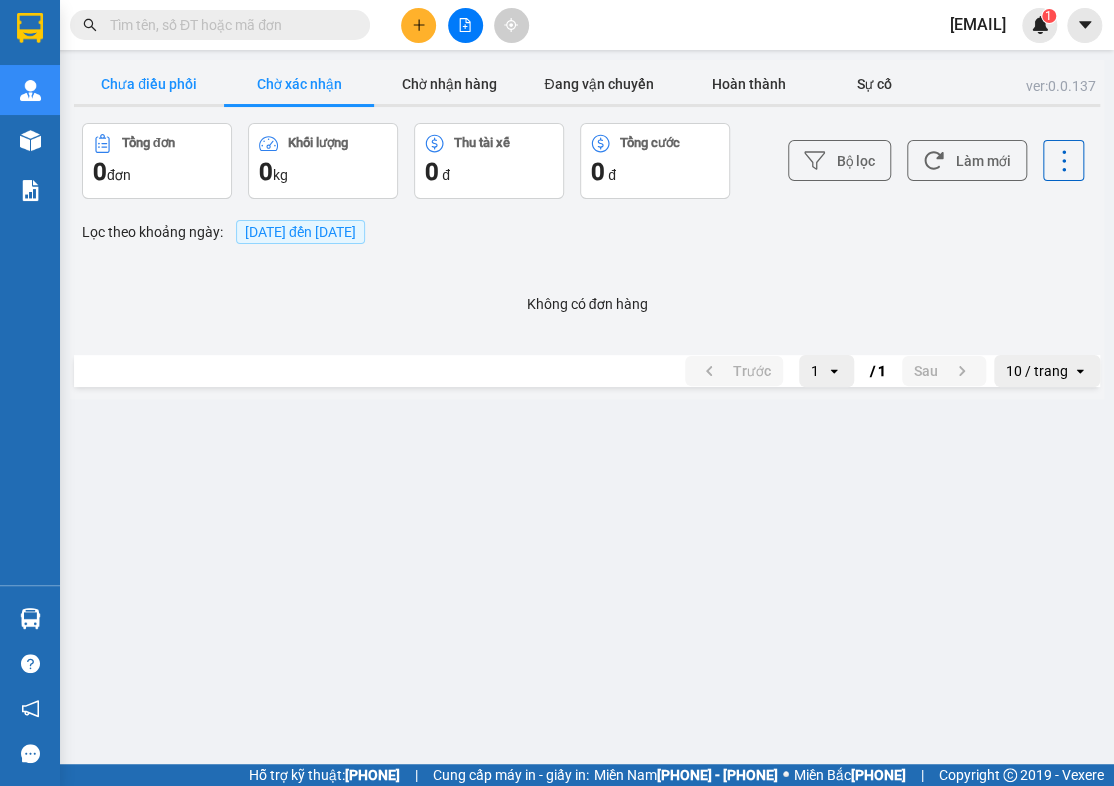 click on "Chưa điều phối" at bounding box center (149, 84) 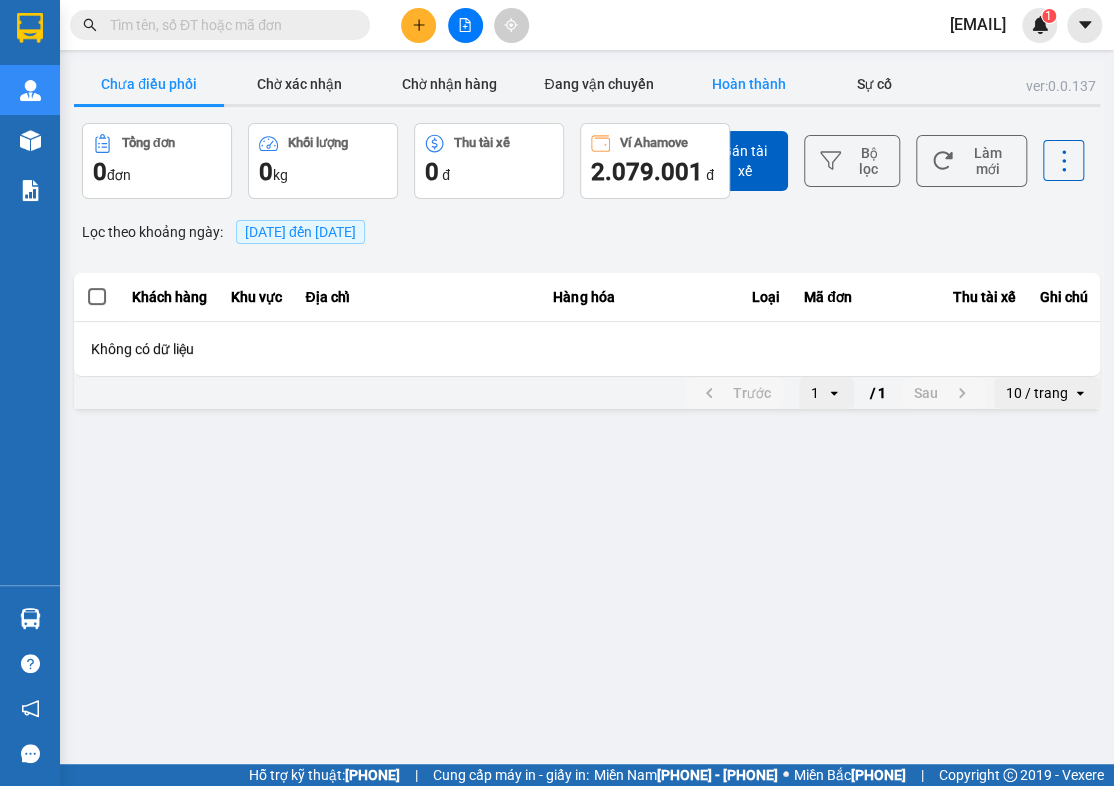 click on "Hoàn thành" at bounding box center (749, 84) 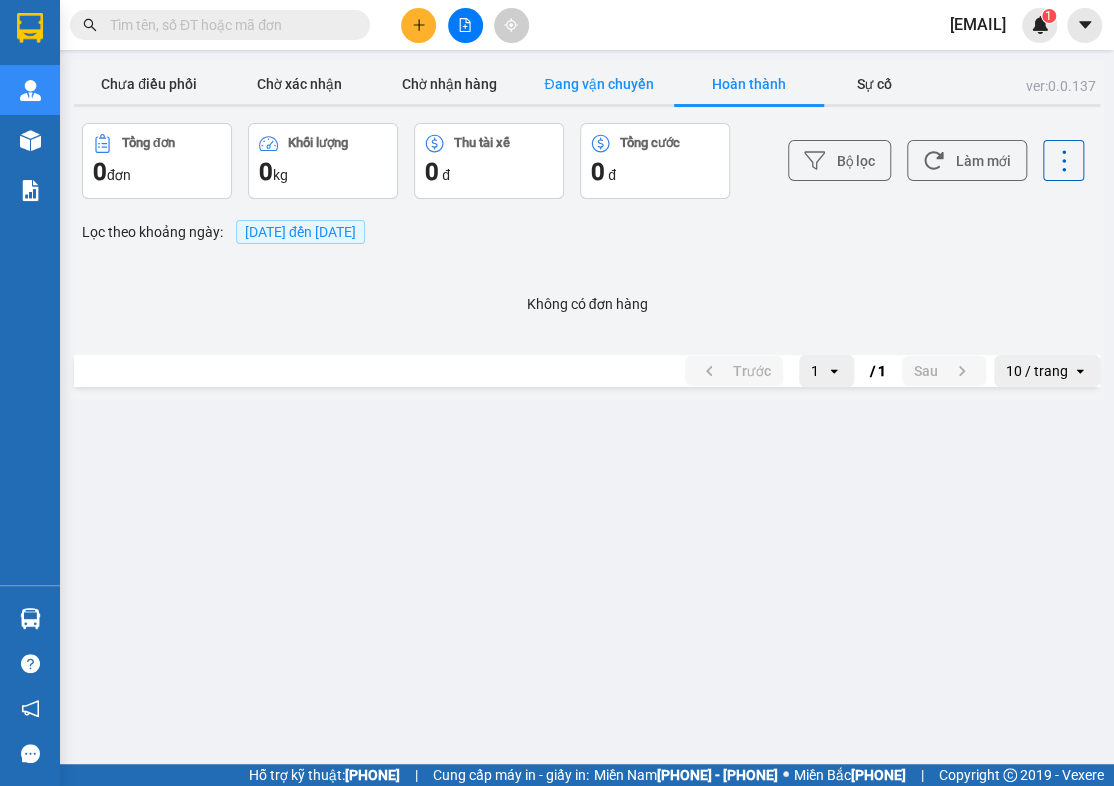 click on "Đang vận chuyển" at bounding box center [599, 84] 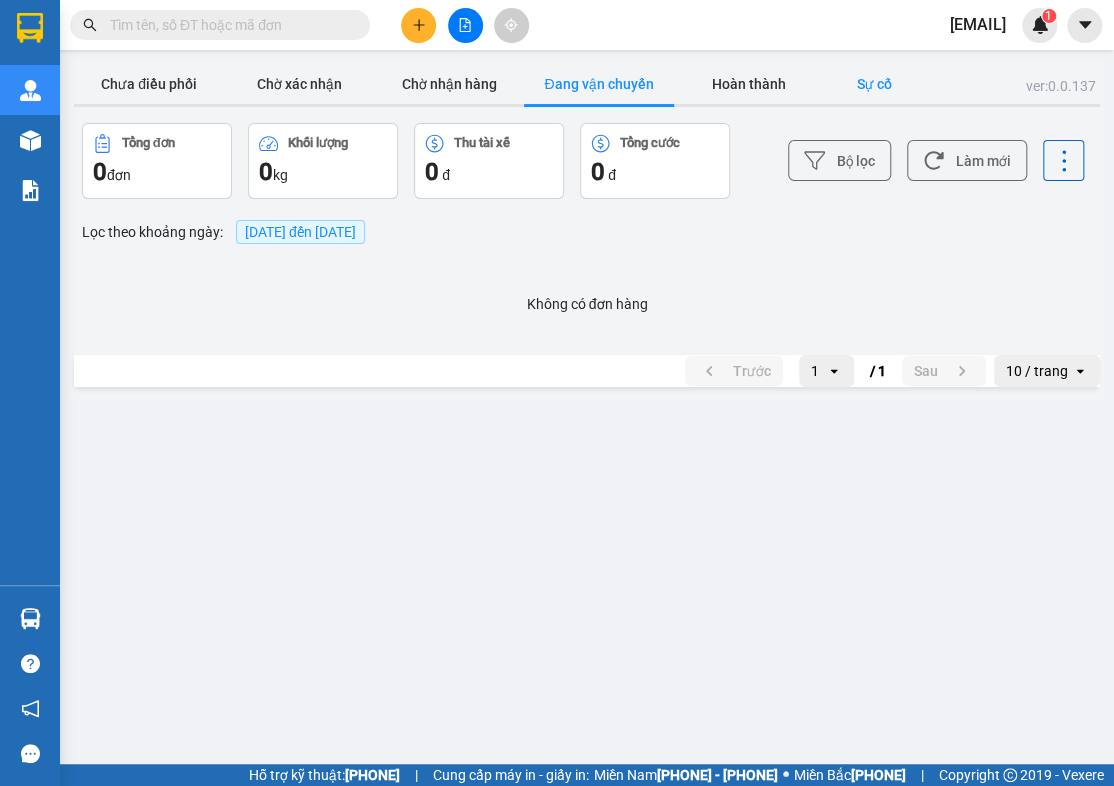 click on "Sự cố" at bounding box center (874, 84) 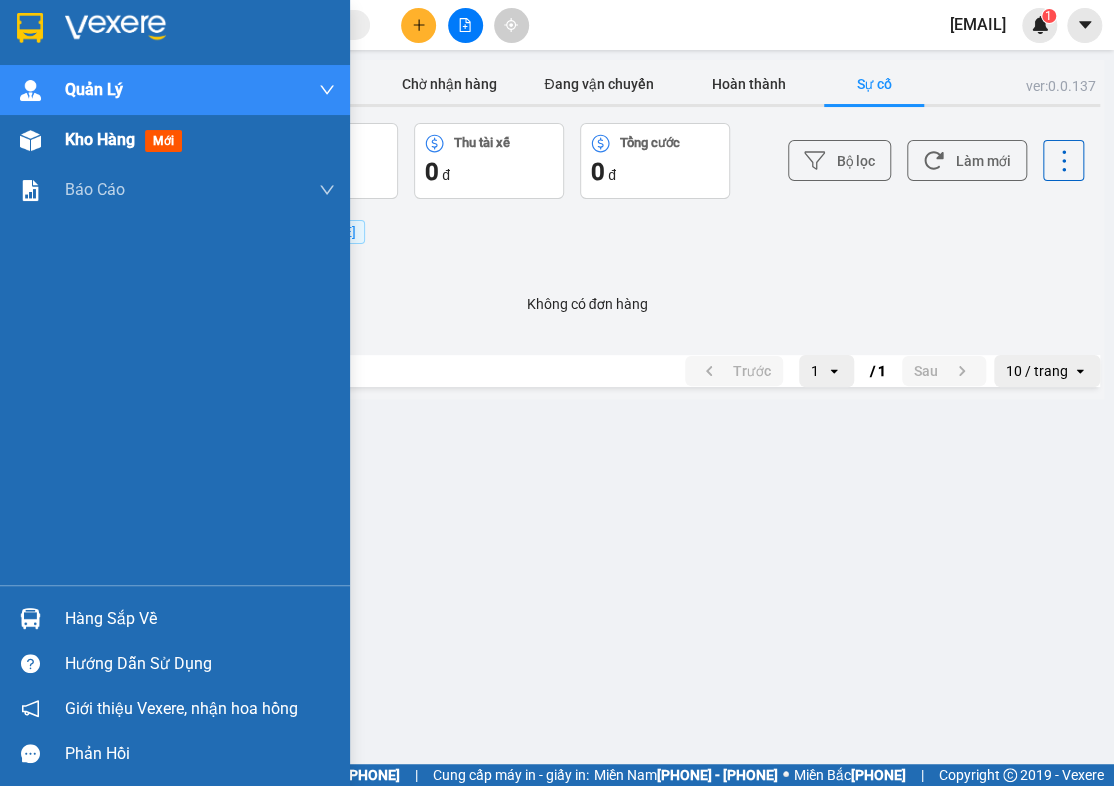 click on "Kho hàng" at bounding box center (100, 139) 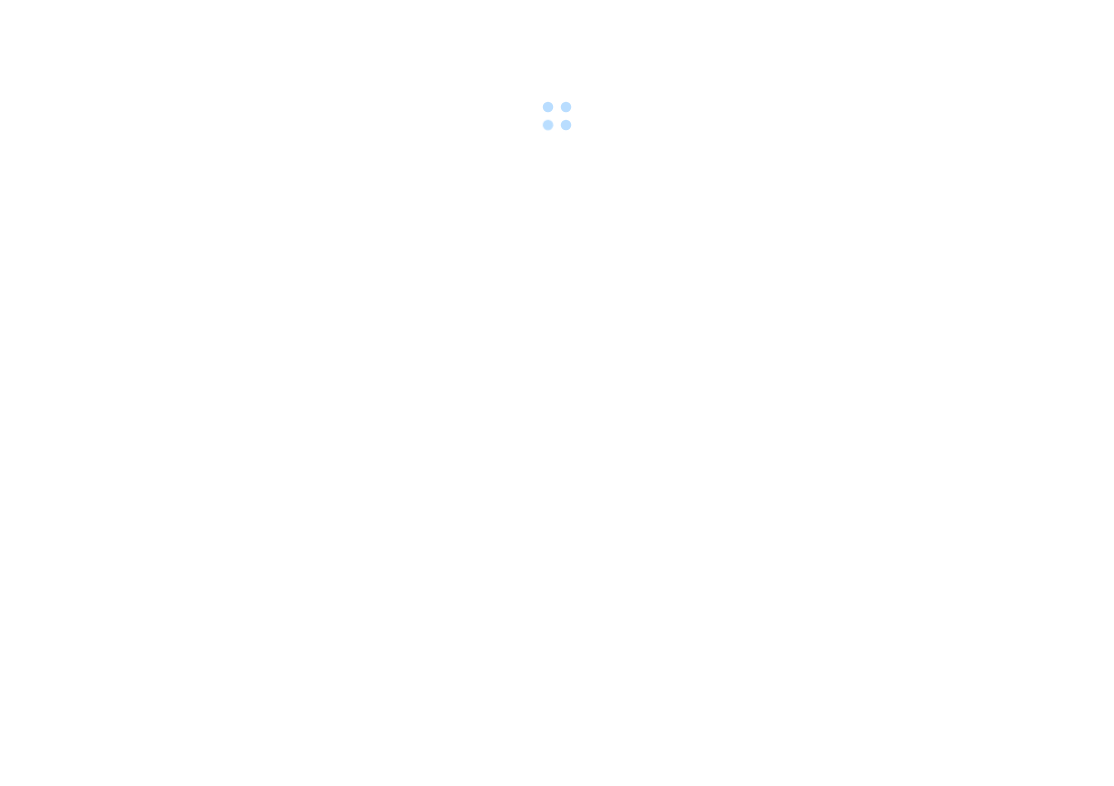 scroll, scrollTop: 0, scrollLeft: 0, axis: both 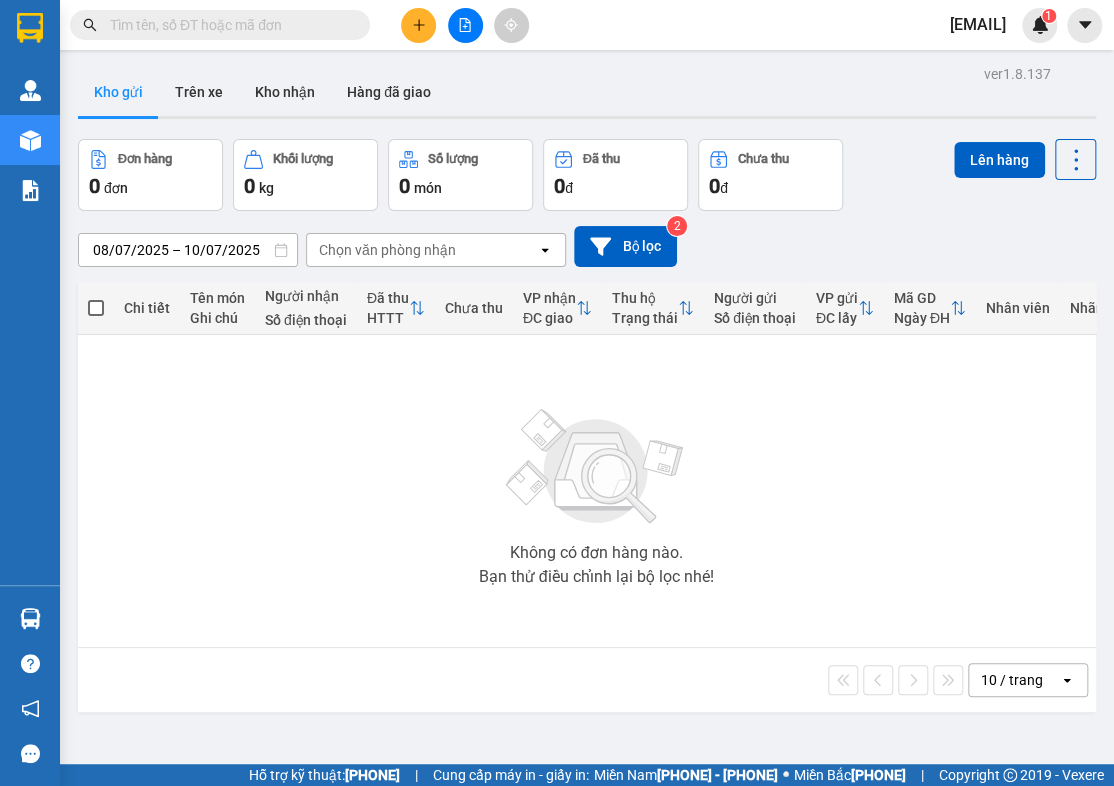 click on "Chọn văn phòng nhận" at bounding box center (387, 250) 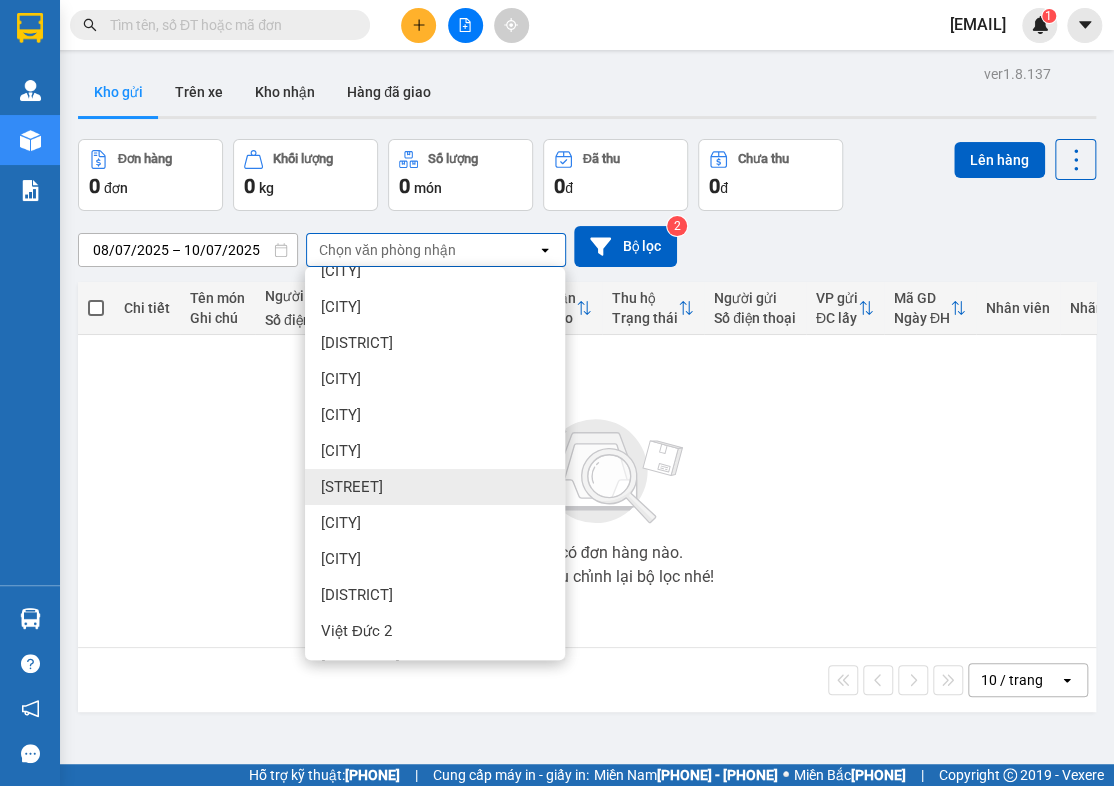 scroll, scrollTop: 90, scrollLeft: 0, axis: vertical 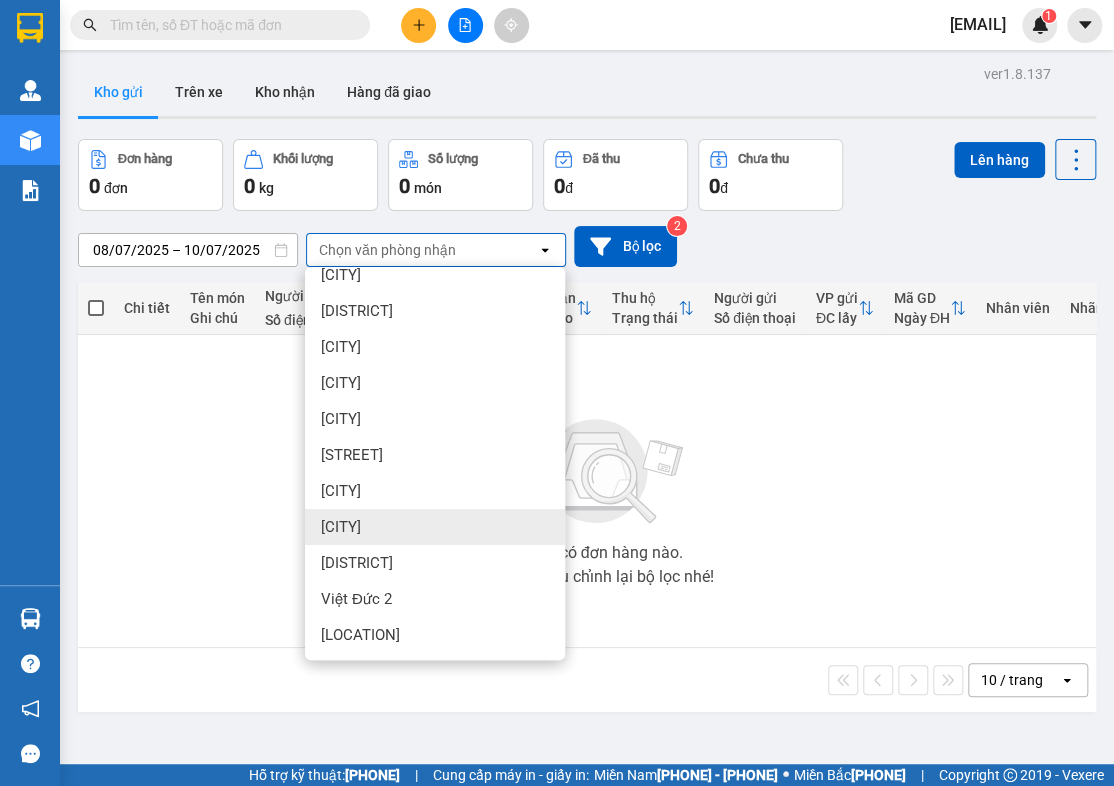 click on "[CITY]" at bounding box center [435, 527] 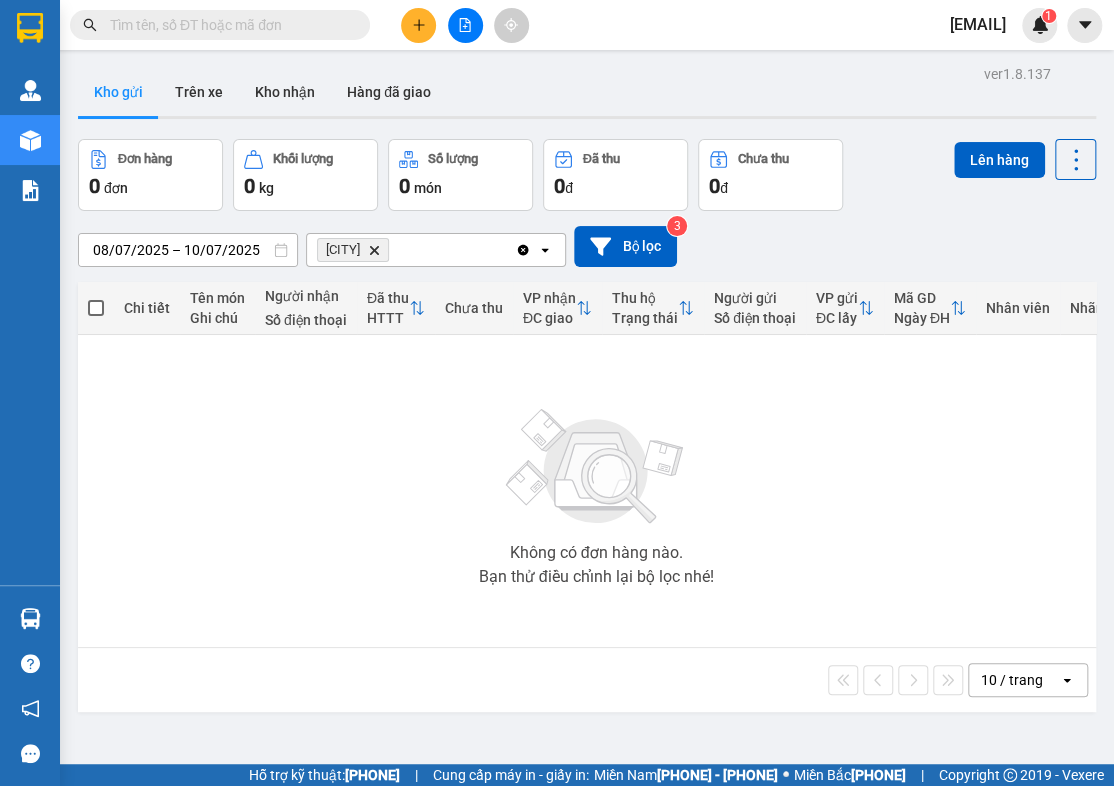 click at bounding box center [281, 250] 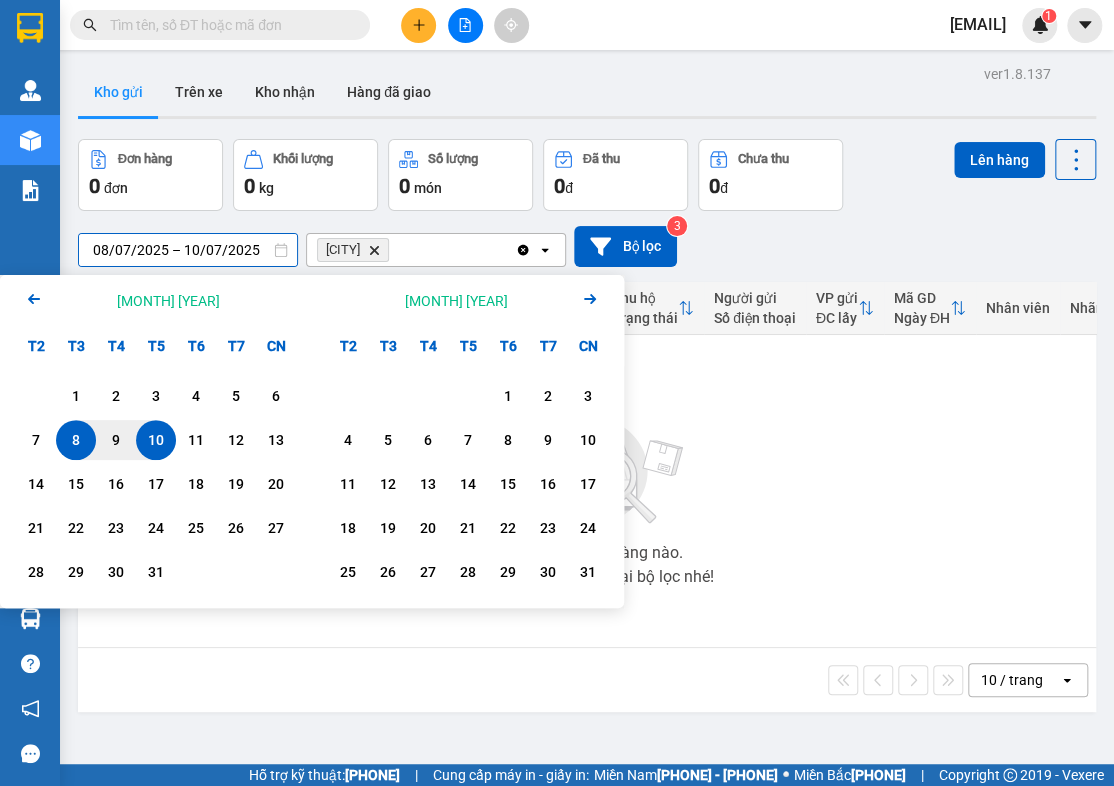 click on "08/07/2025 – 10/07/2025" at bounding box center [188, 250] 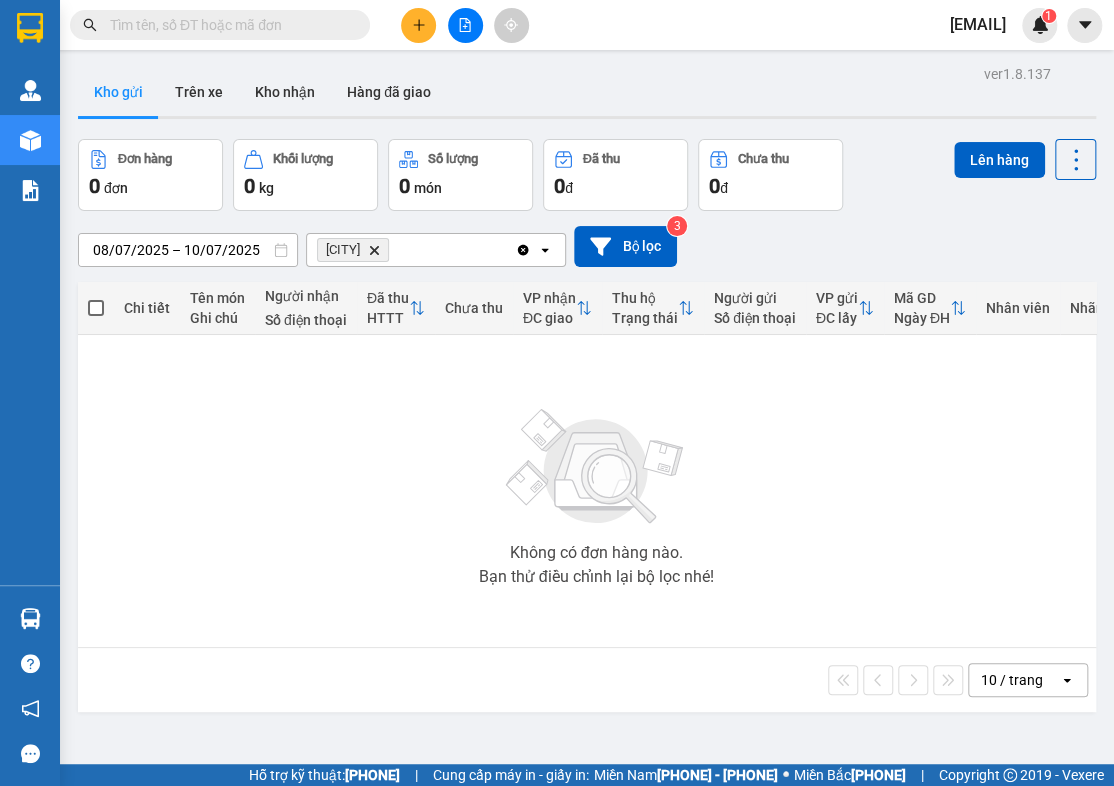 click at bounding box center [281, 250] 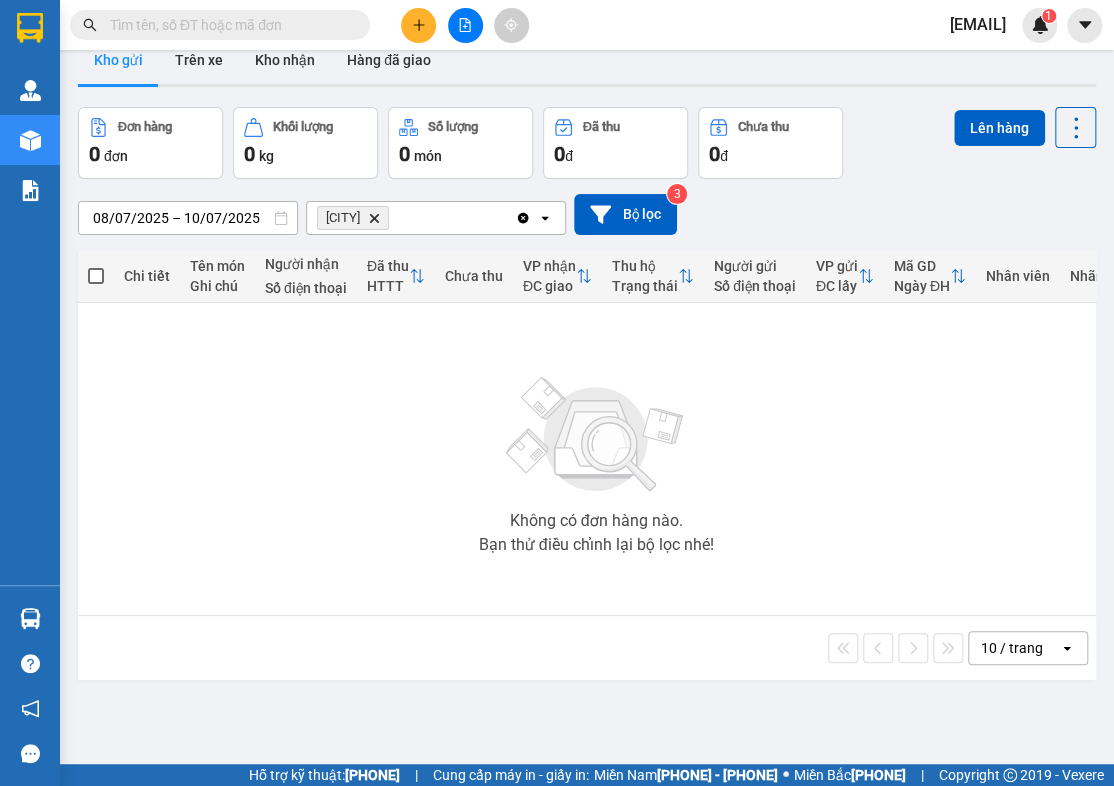 scroll, scrollTop: 0, scrollLeft: 0, axis: both 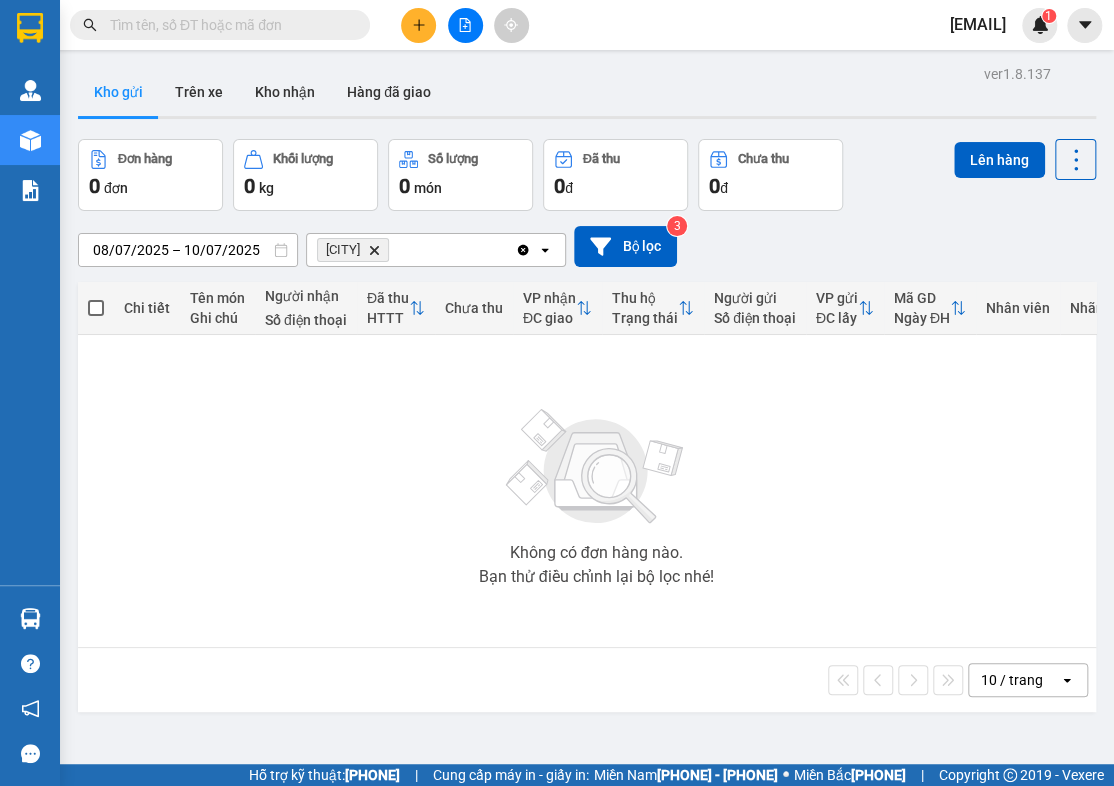 click at bounding box center (417, 308) 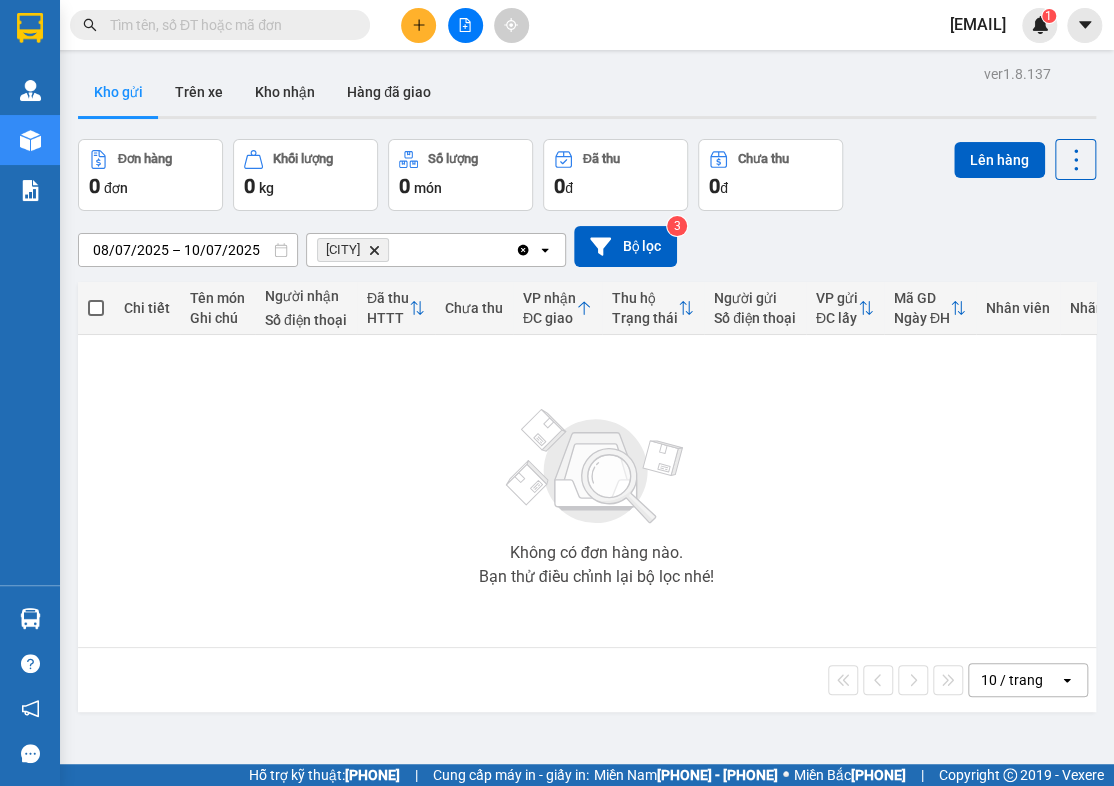 click at bounding box center (416, 308) 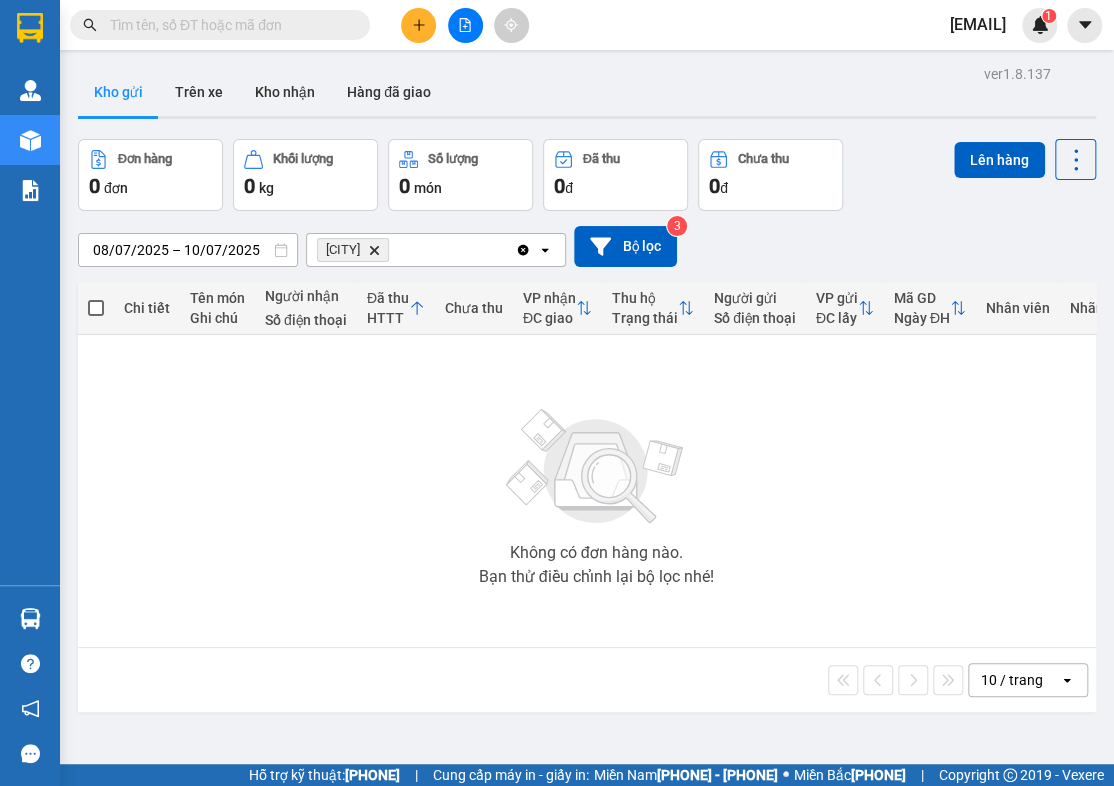 click on "open" at bounding box center [545, 250] 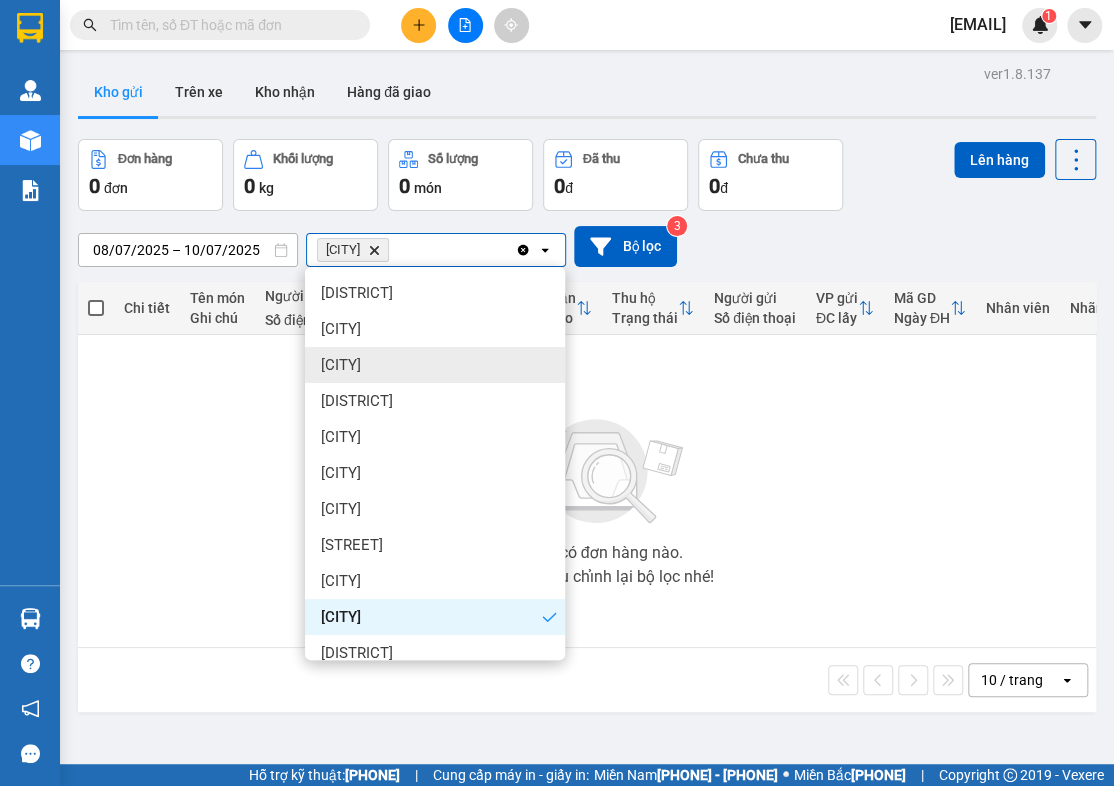 scroll, scrollTop: 90, scrollLeft: 0, axis: vertical 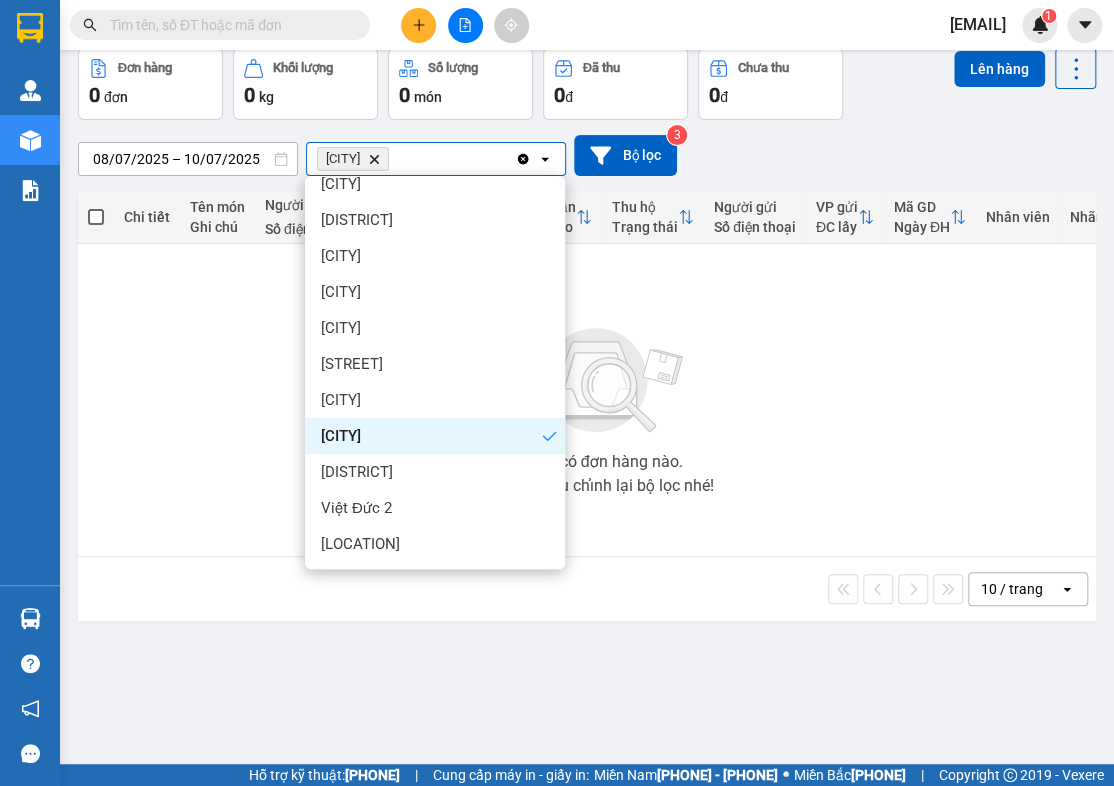 click on "[CITY]" at bounding box center (435, 436) 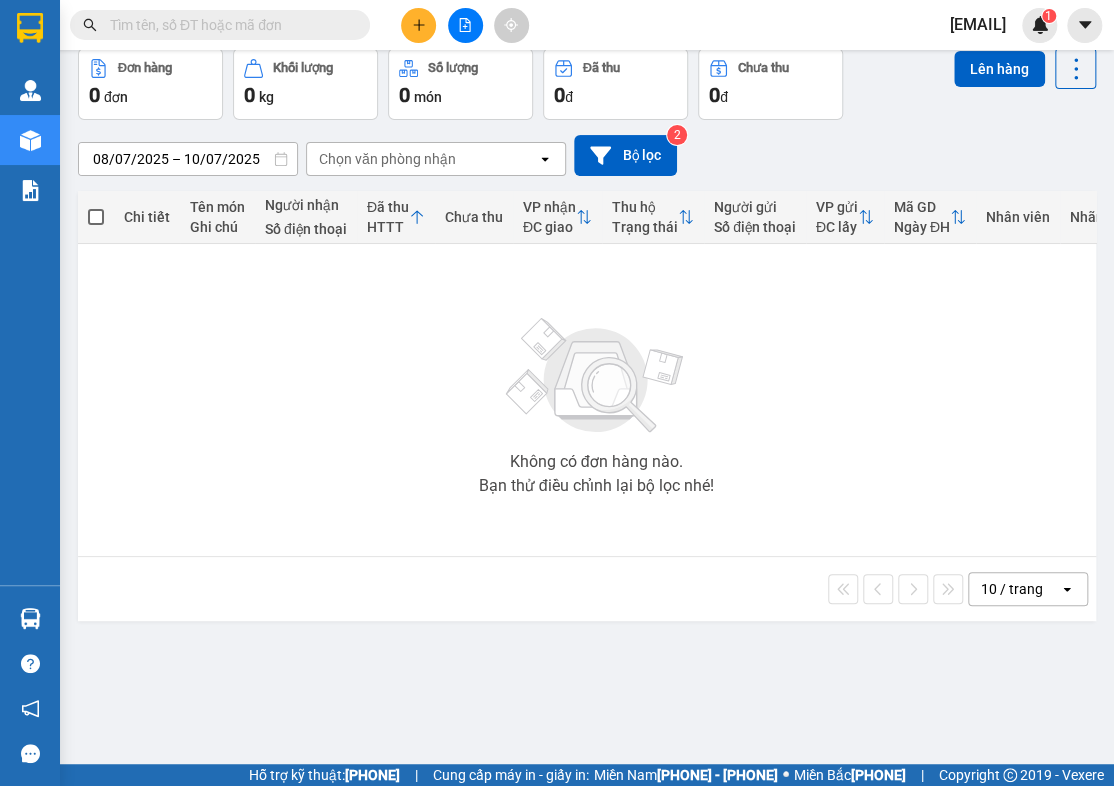 click on "Chọn văn phòng nhận" at bounding box center (422, 159) 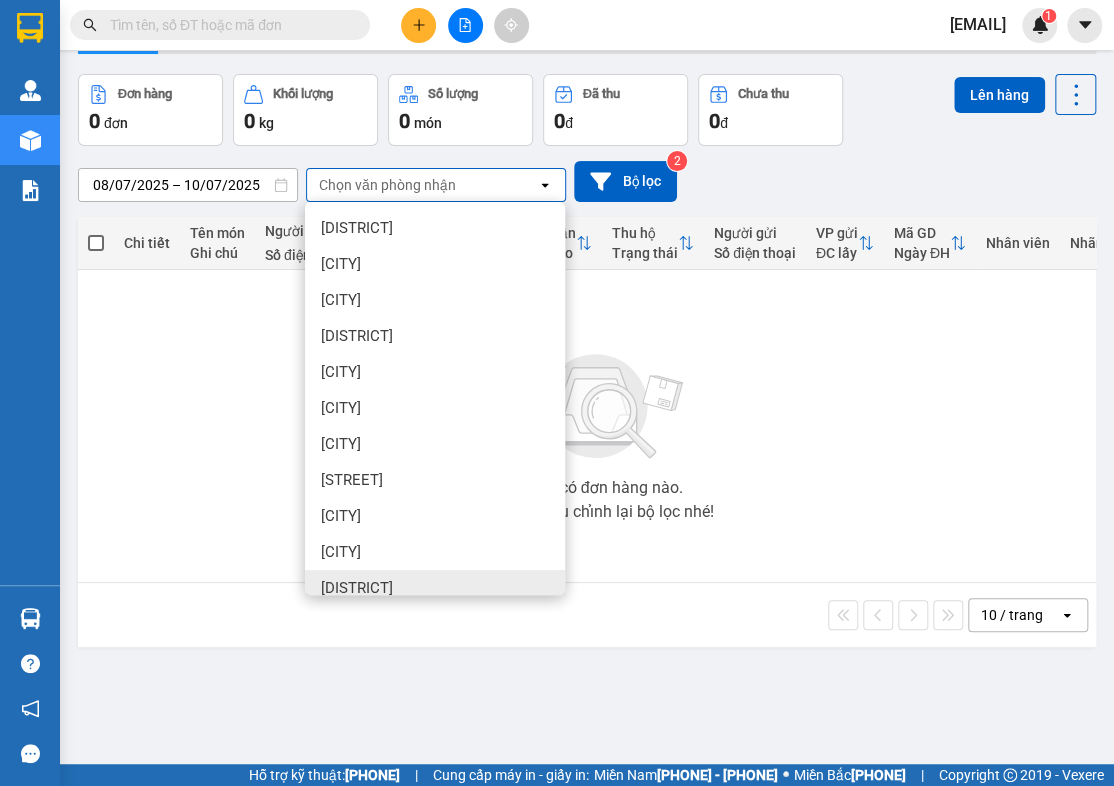 scroll, scrollTop: 91, scrollLeft: 0, axis: vertical 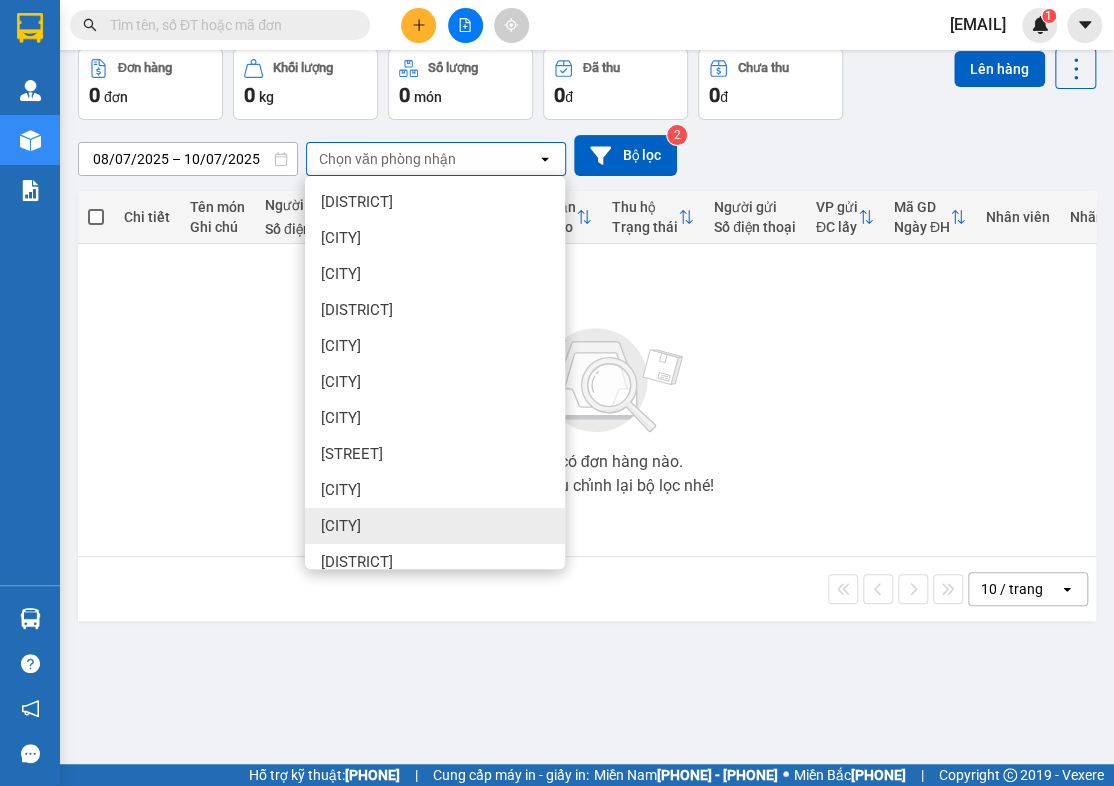 click on "[CITY]" at bounding box center [435, 526] 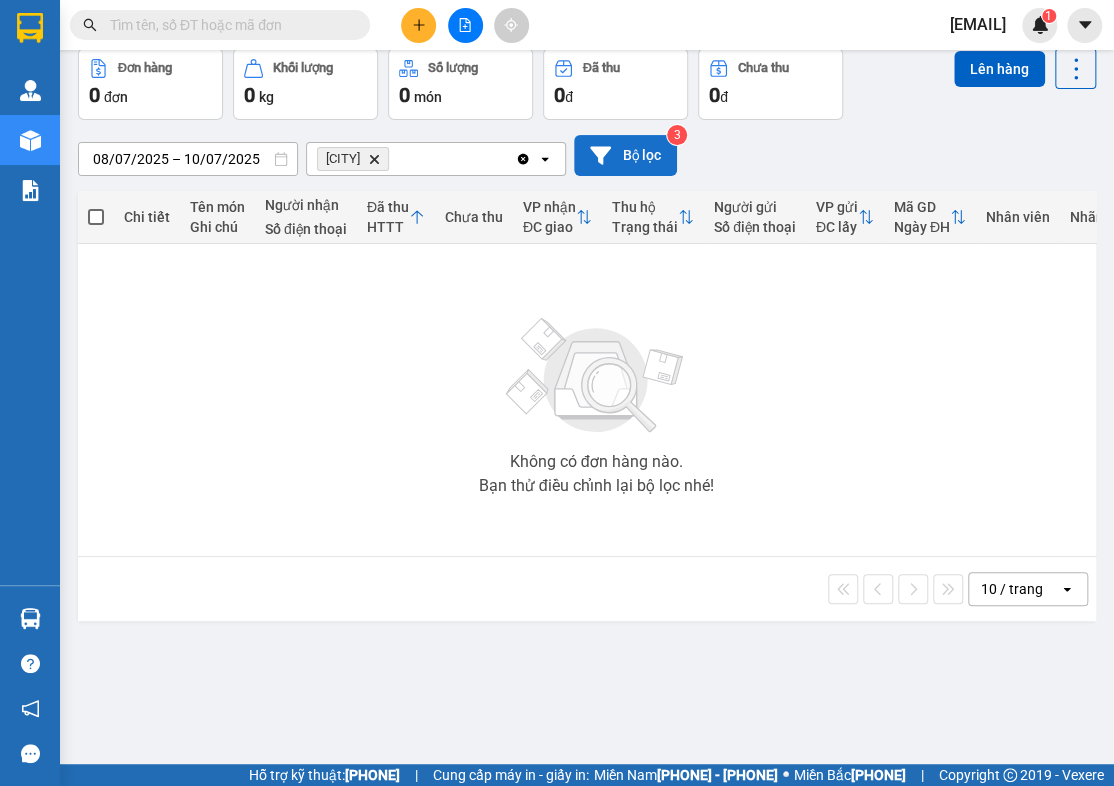 click on "Bộ lọc" at bounding box center [625, 155] 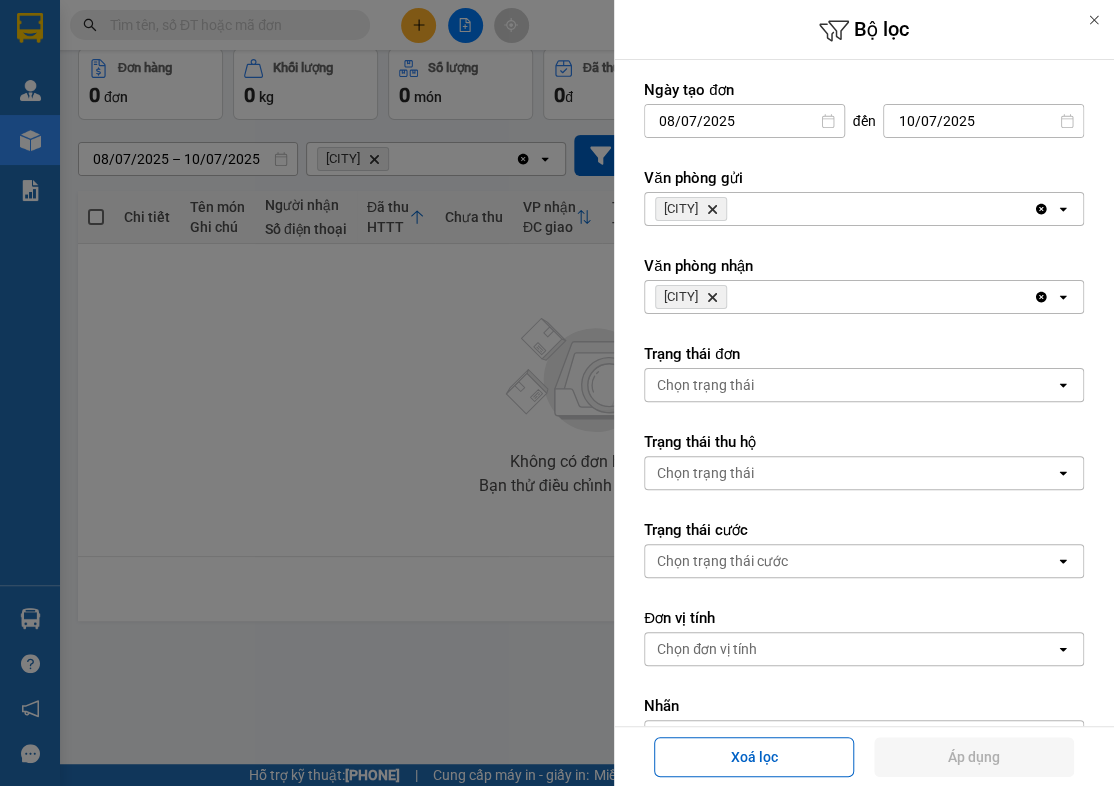 click at bounding box center [557, 393] 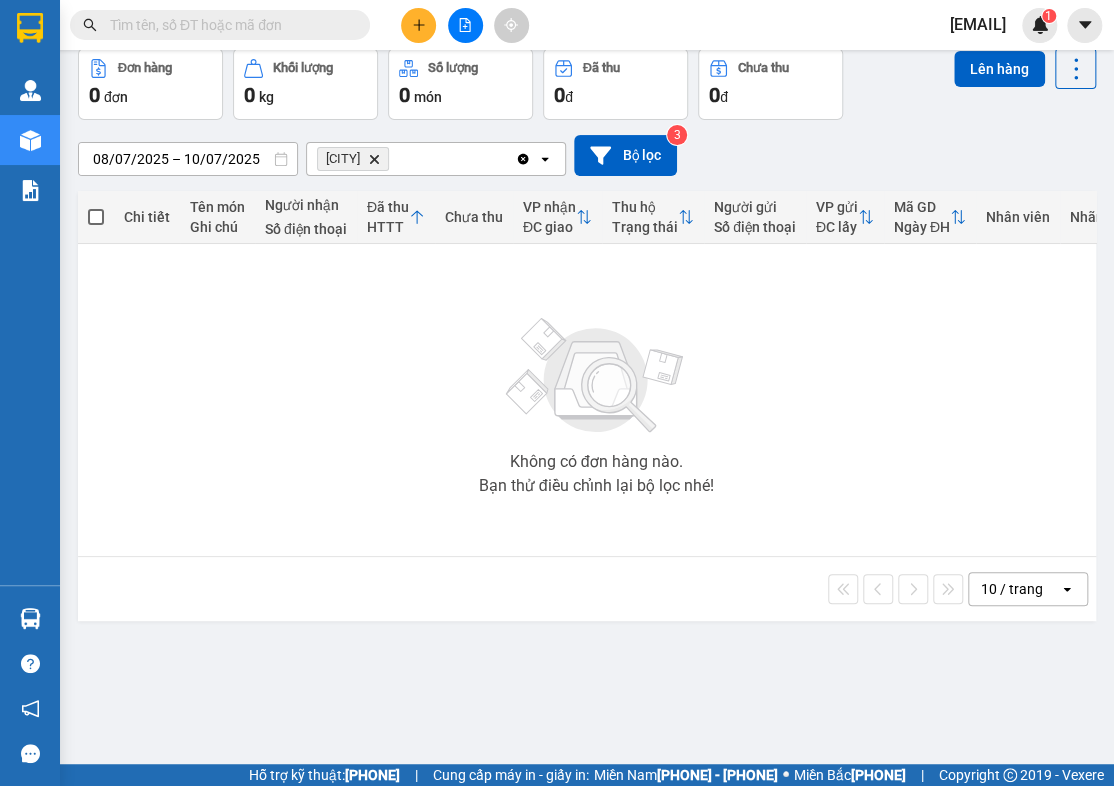 click at bounding box center (557, 393) 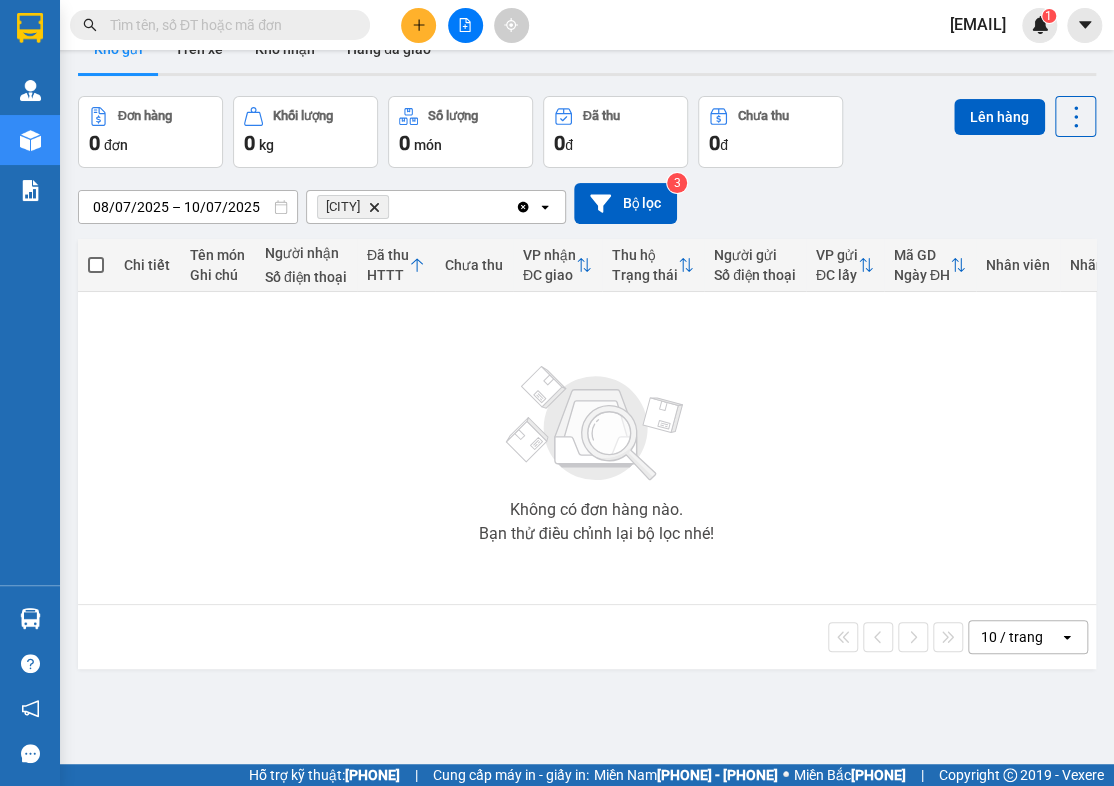scroll, scrollTop: 0, scrollLeft: 0, axis: both 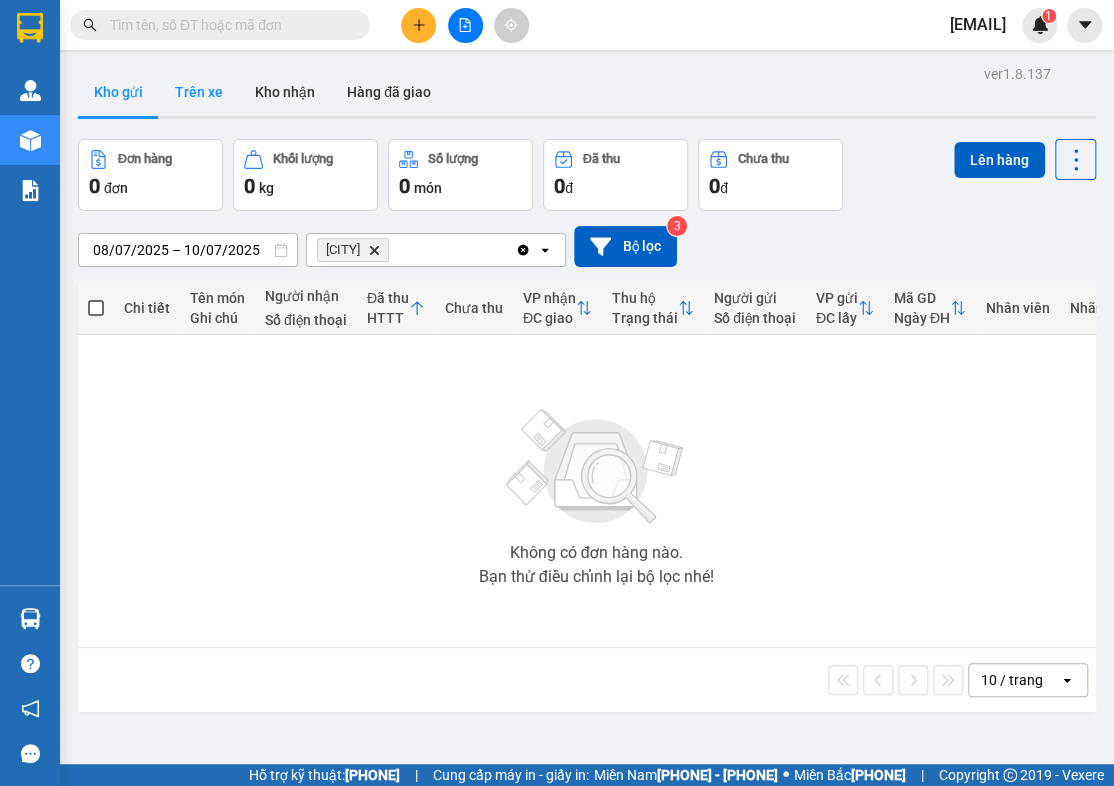 click on "Trên xe" at bounding box center [199, 92] 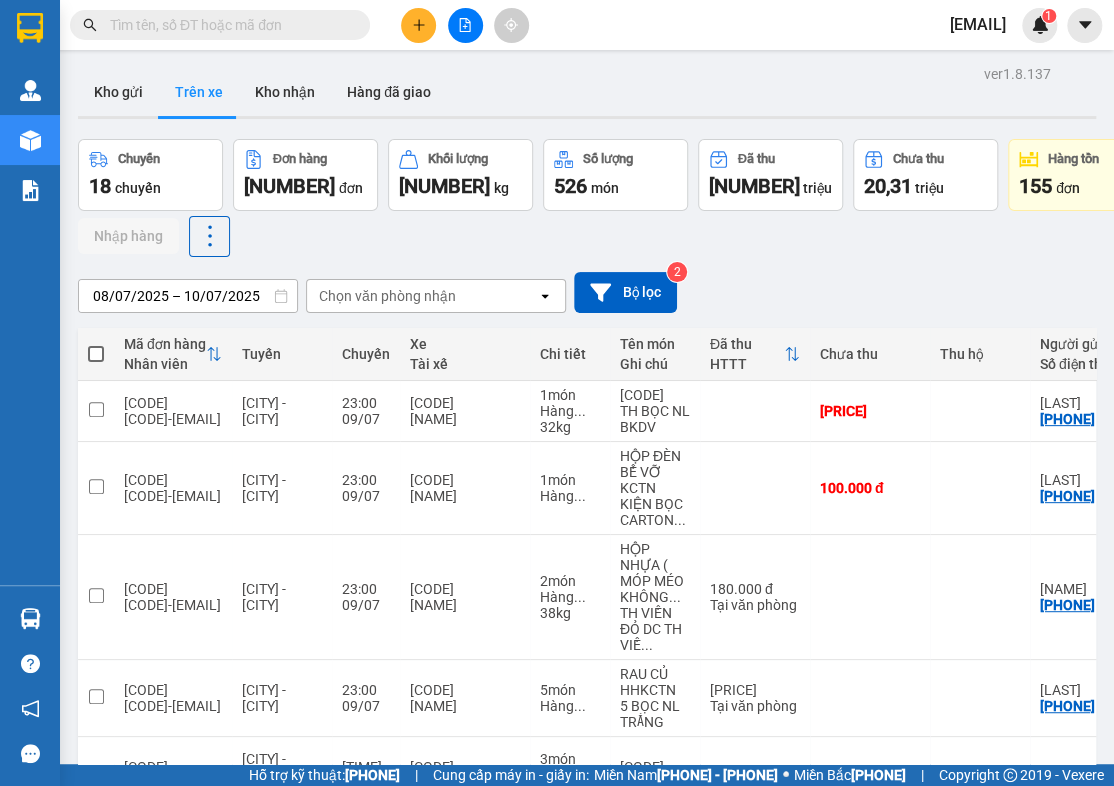 click on "Chọn văn phòng nhận" at bounding box center [387, 296] 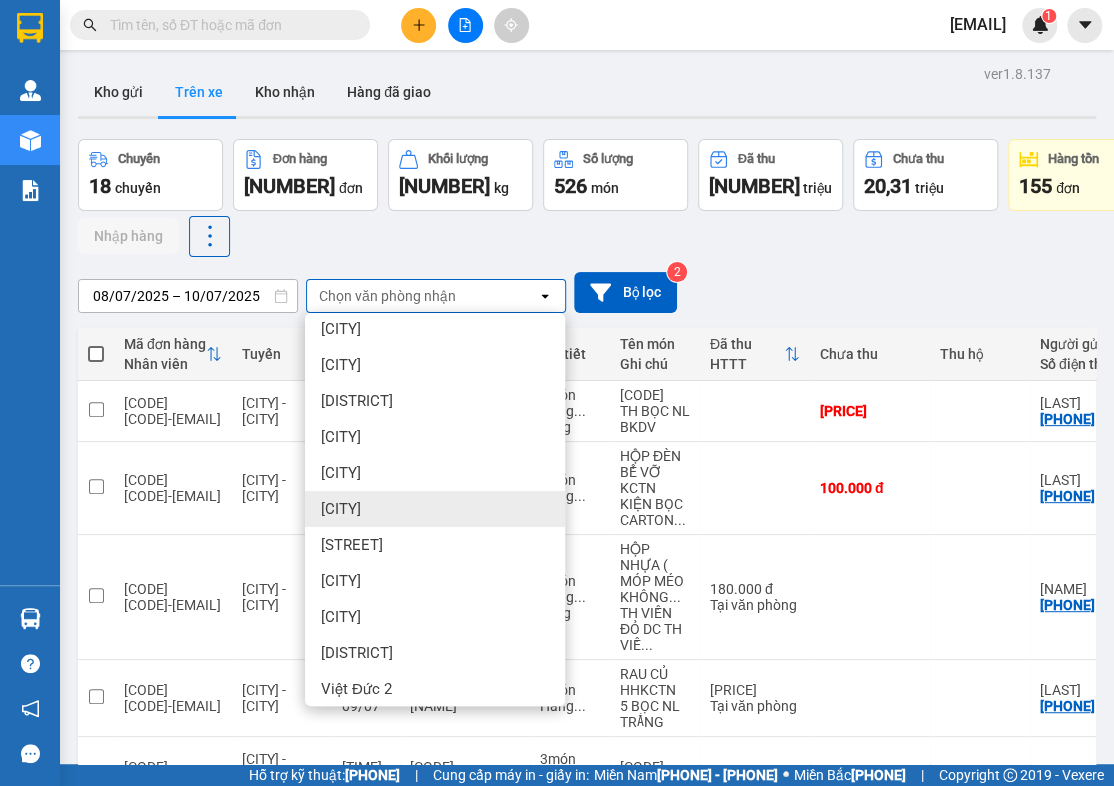scroll, scrollTop: 90, scrollLeft: 0, axis: vertical 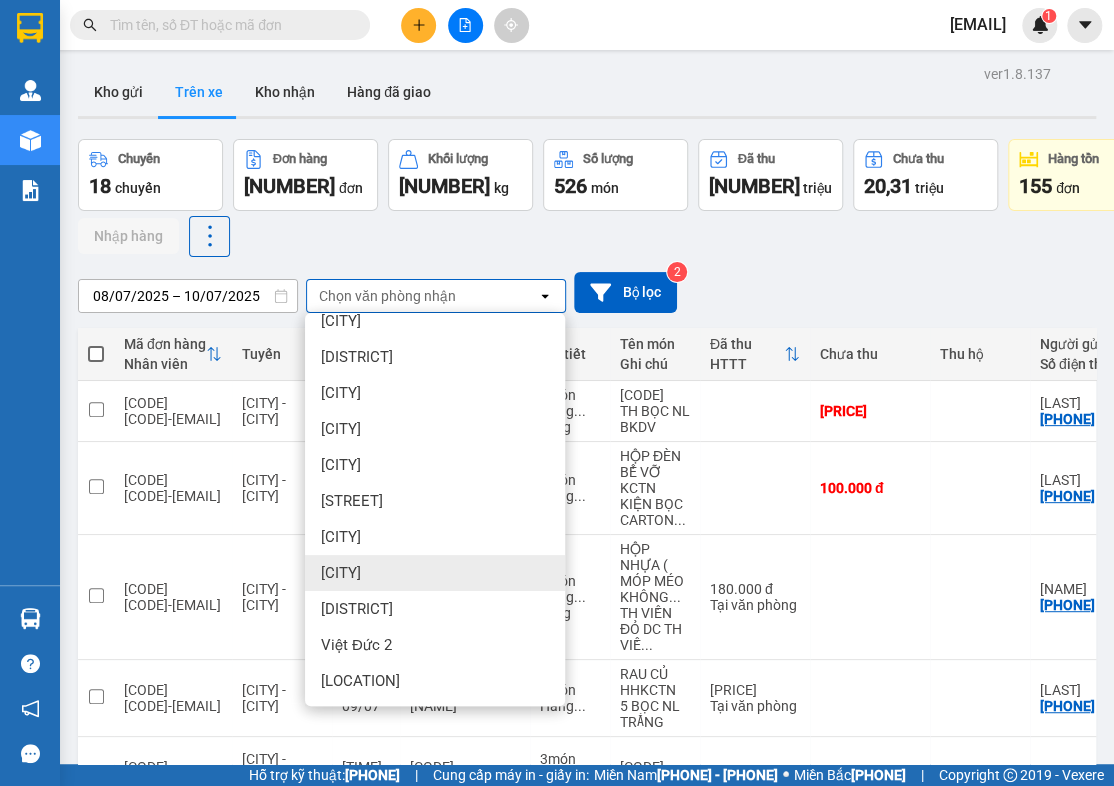 click on "[CITY]" at bounding box center (435, 573) 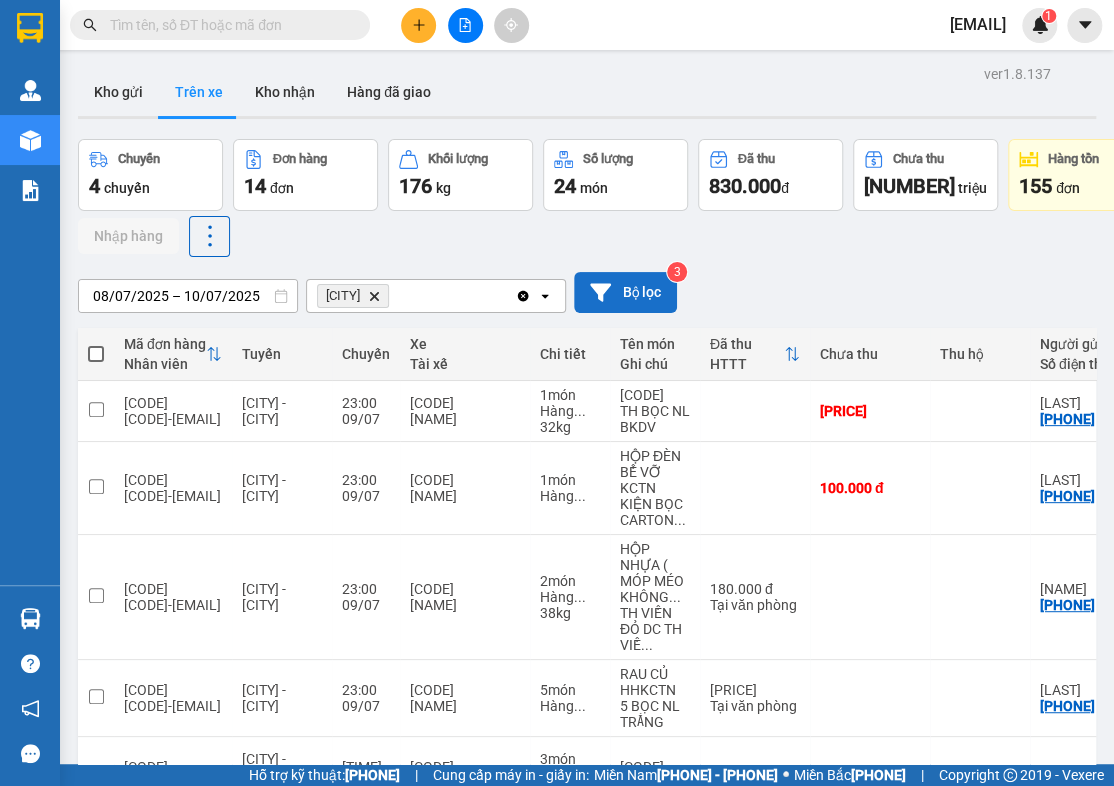 click on "Bộ lọc" at bounding box center (625, 292) 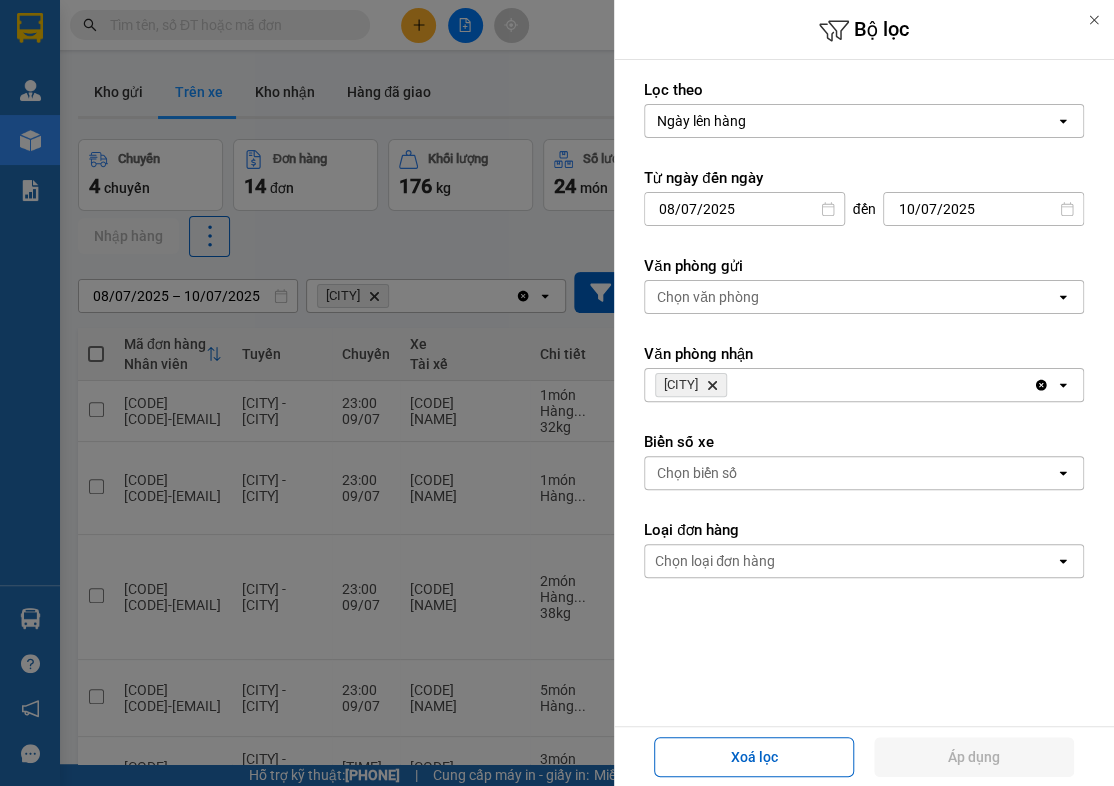 click at bounding box center (557, 393) 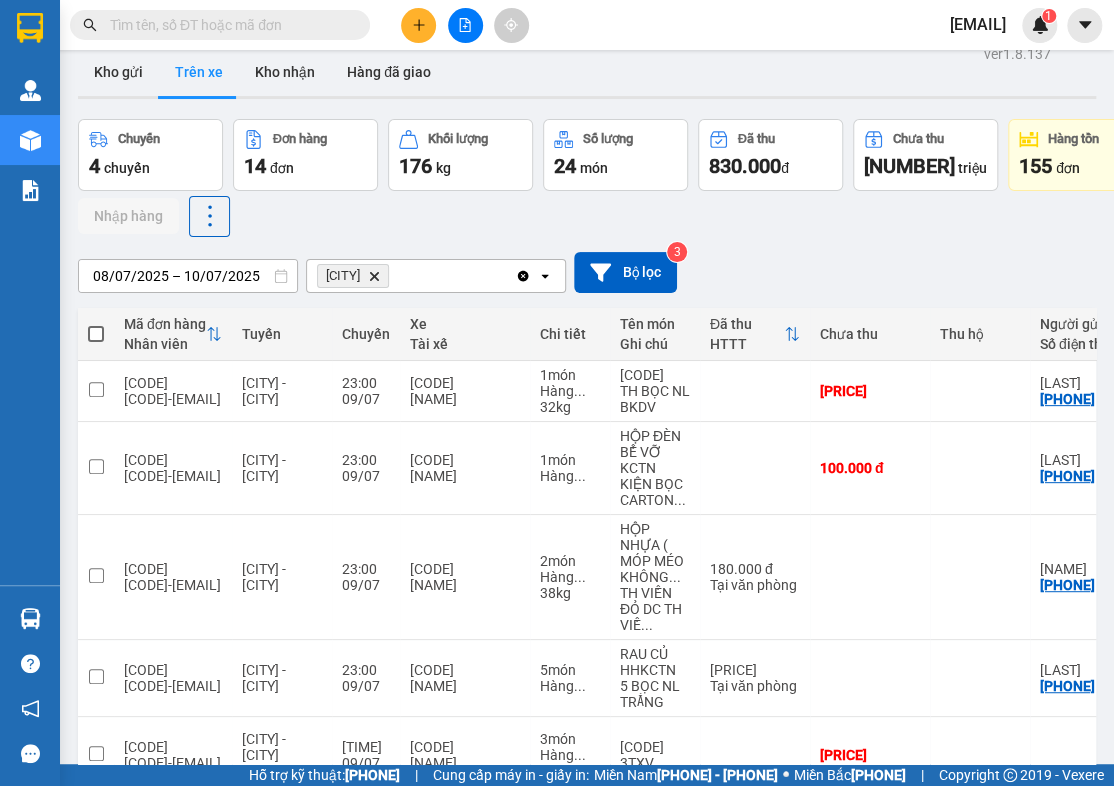 scroll, scrollTop: 0, scrollLeft: 0, axis: both 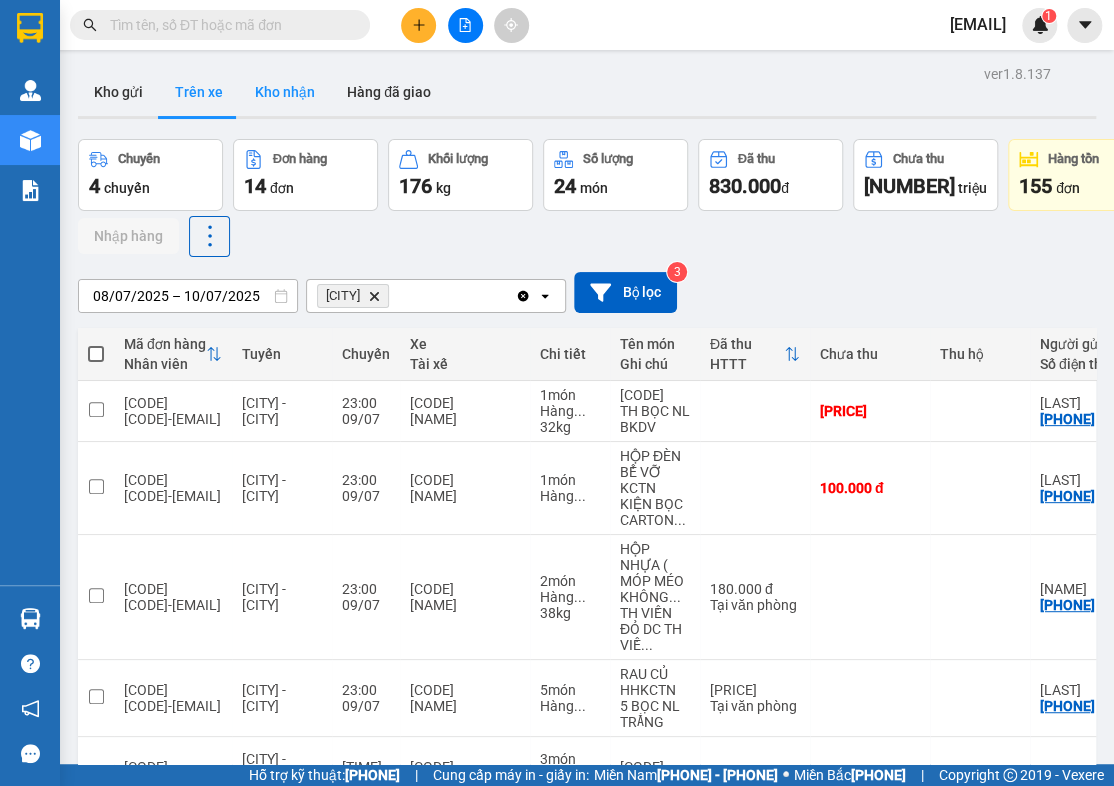 click on "Kho nhận" at bounding box center (285, 92) 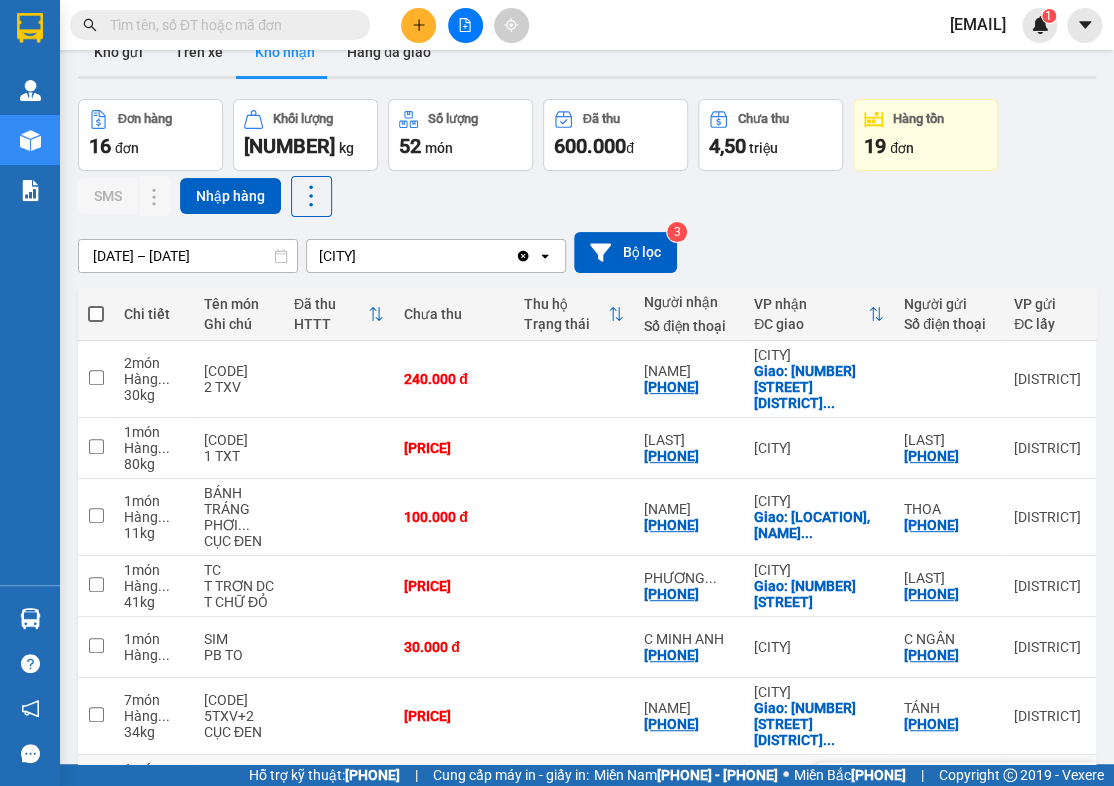 scroll, scrollTop: 0, scrollLeft: 0, axis: both 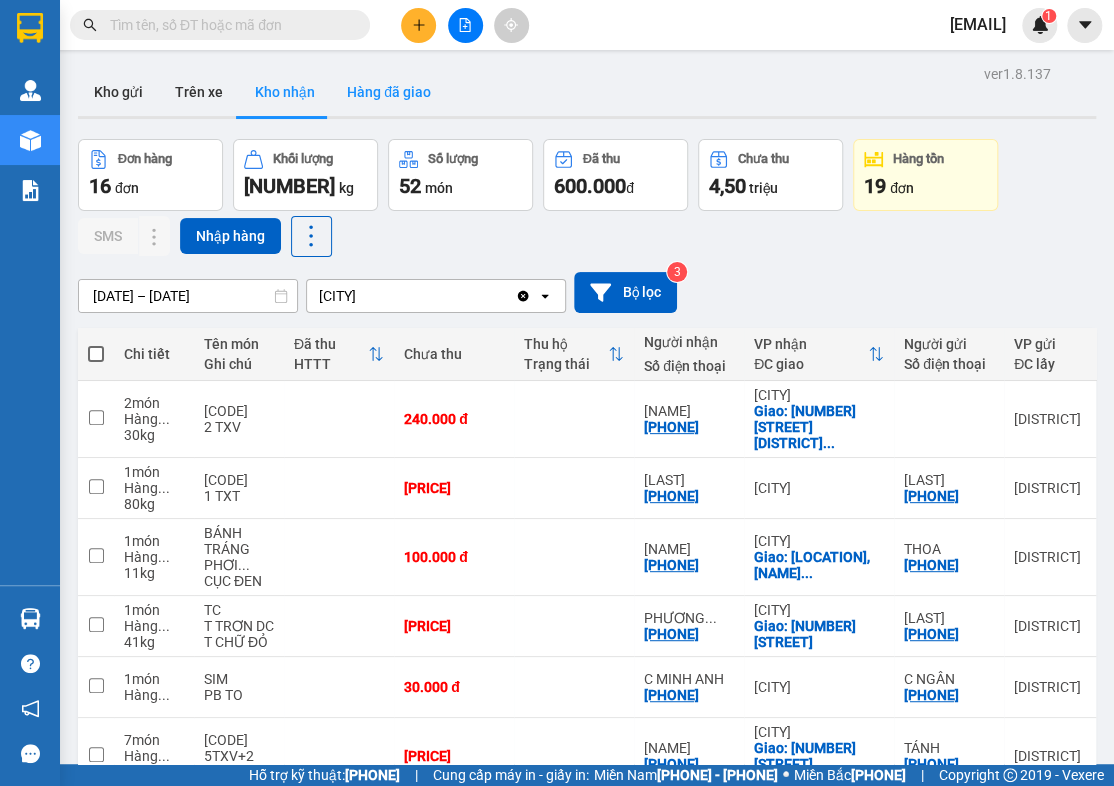 click on "Hàng đã giao" at bounding box center (389, 92) 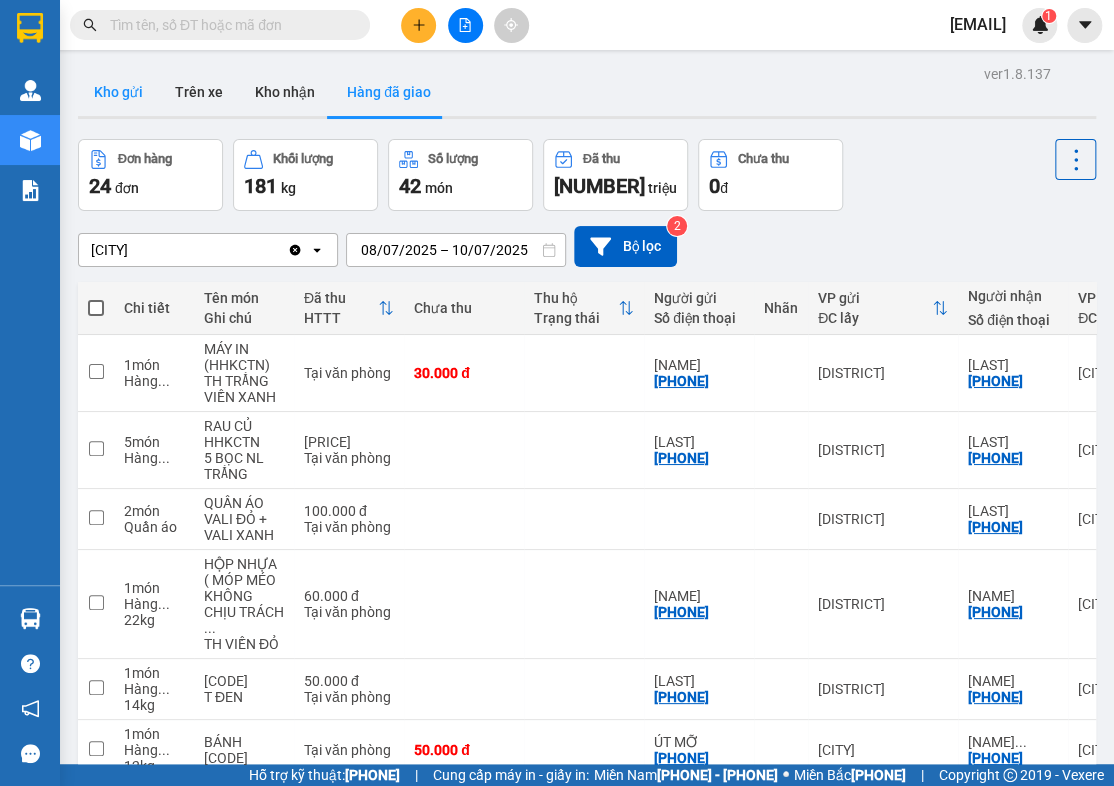 click on "Kho gửi" at bounding box center (118, 92) 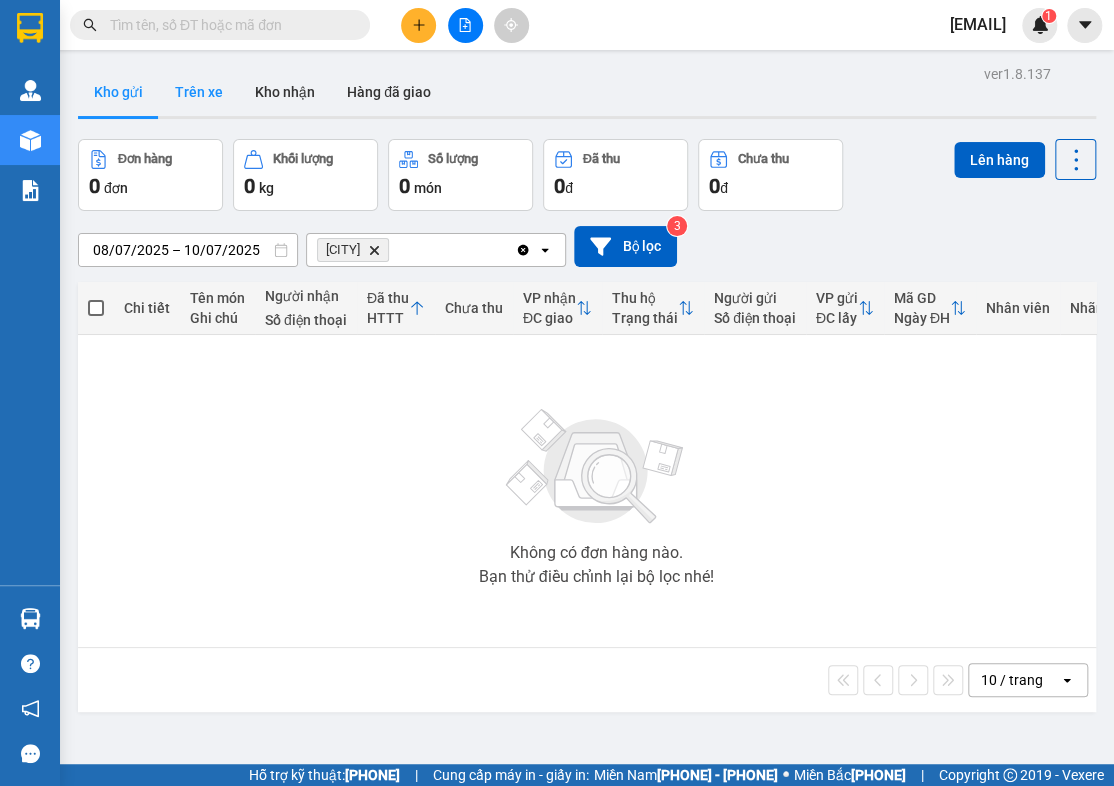 click on "Trên xe" at bounding box center [199, 92] 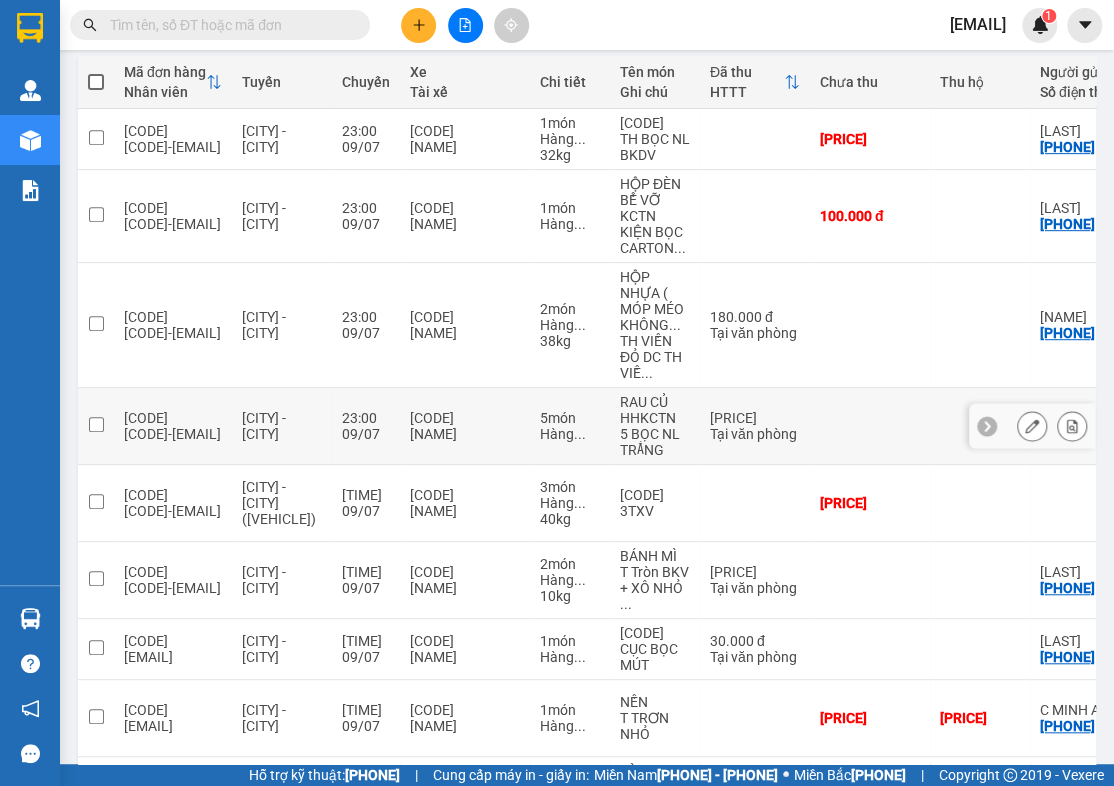scroll, scrollTop: 440, scrollLeft: 0, axis: vertical 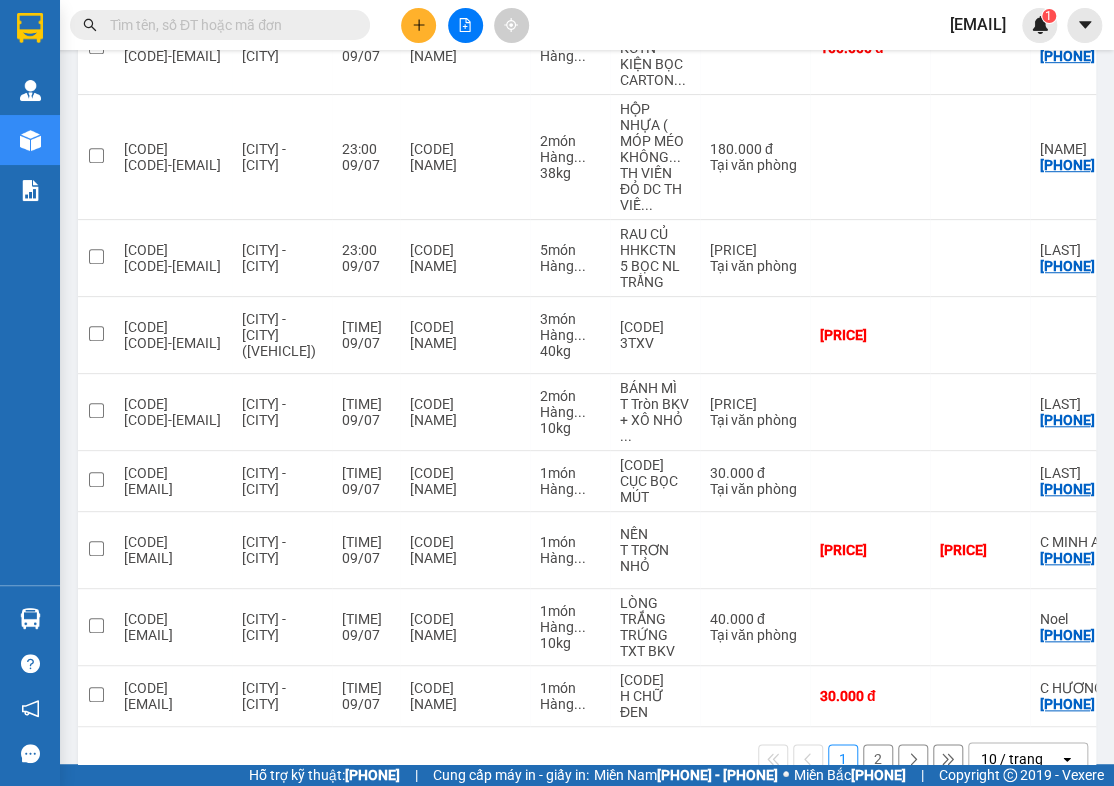 click on "2" at bounding box center [878, 759] 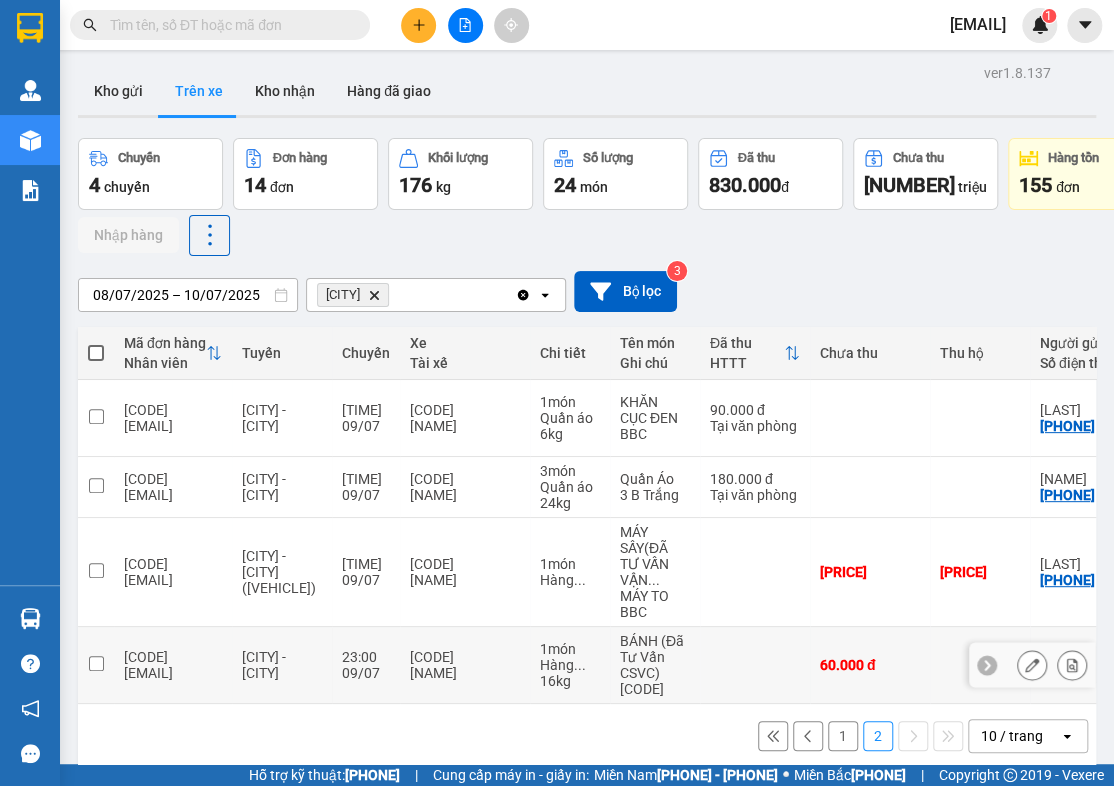 scroll, scrollTop: 0, scrollLeft: 0, axis: both 